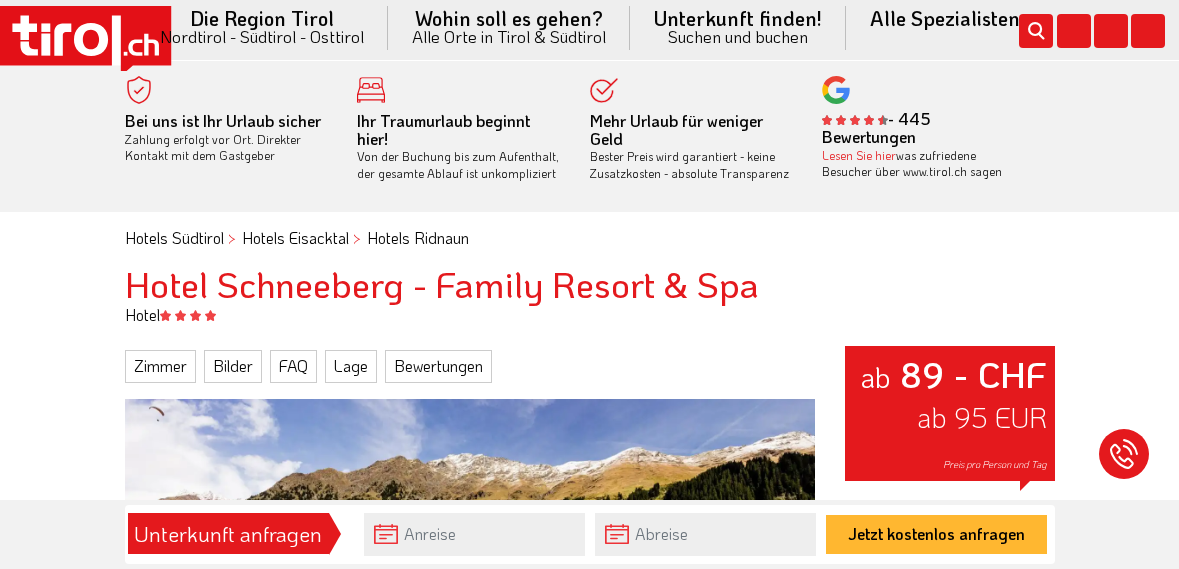 scroll, scrollTop: 0, scrollLeft: 0, axis: both 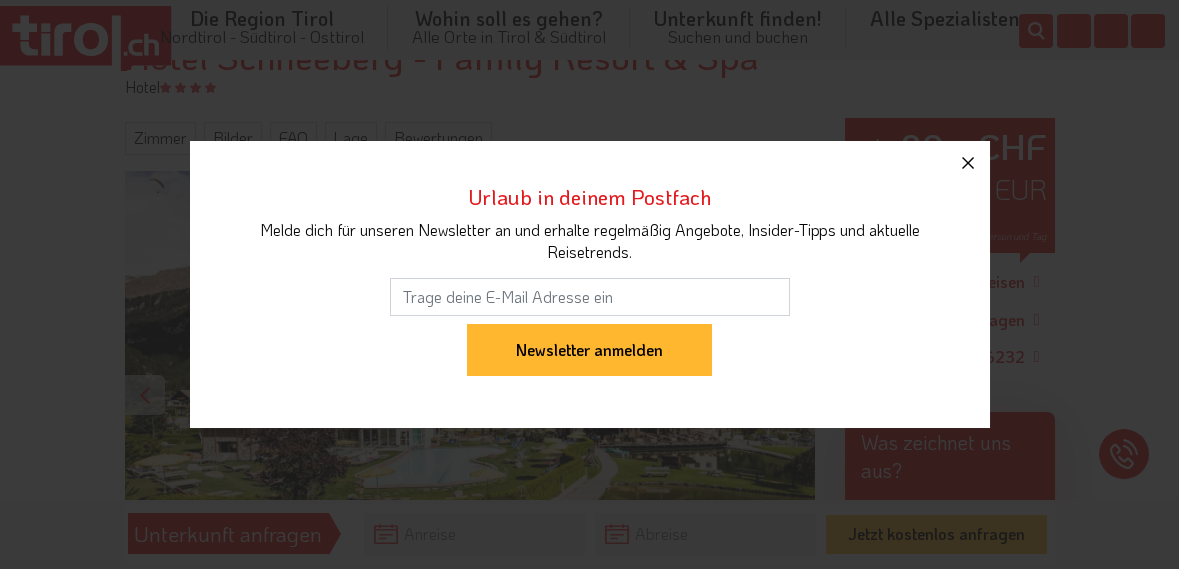click at bounding box center (968, 163) 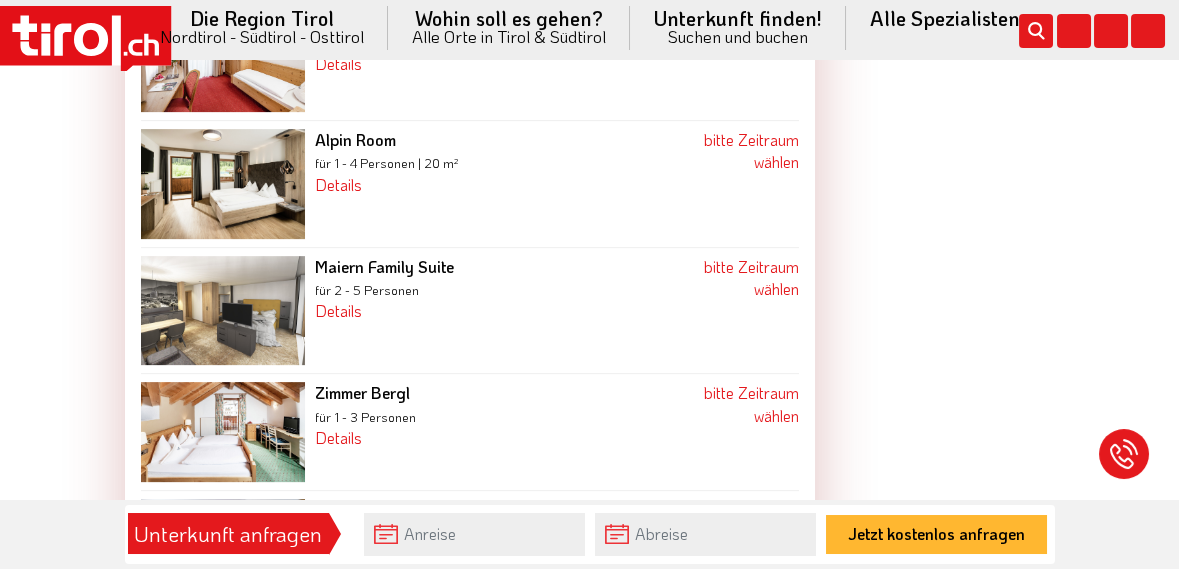 scroll, scrollTop: 2524, scrollLeft: 0, axis: vertical 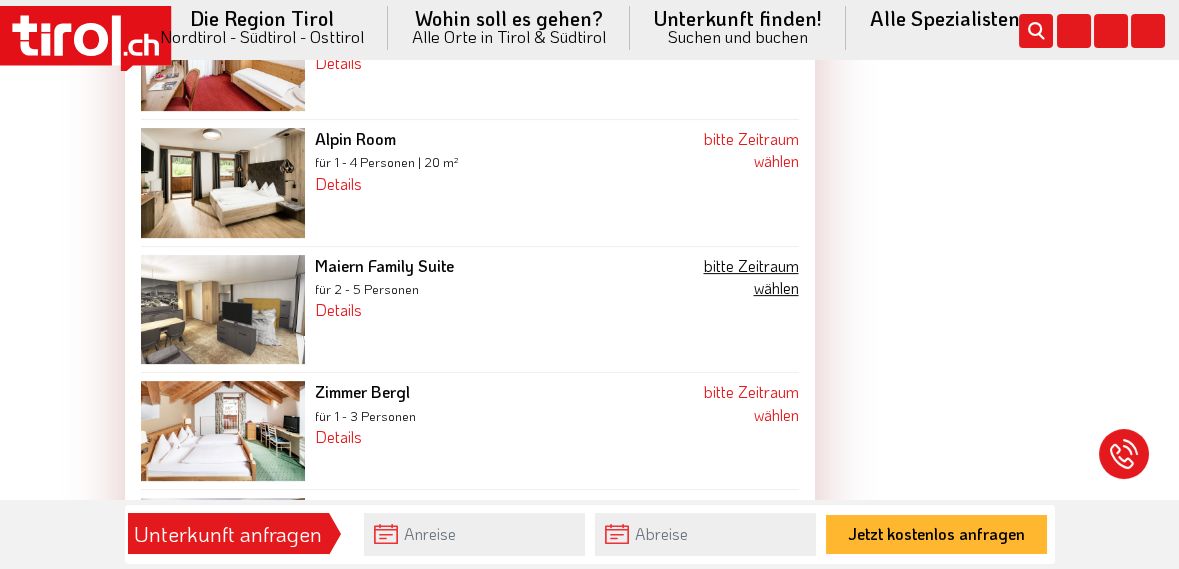 click on "bitte Zeitraum wählen" at bounding box center (750, 276) 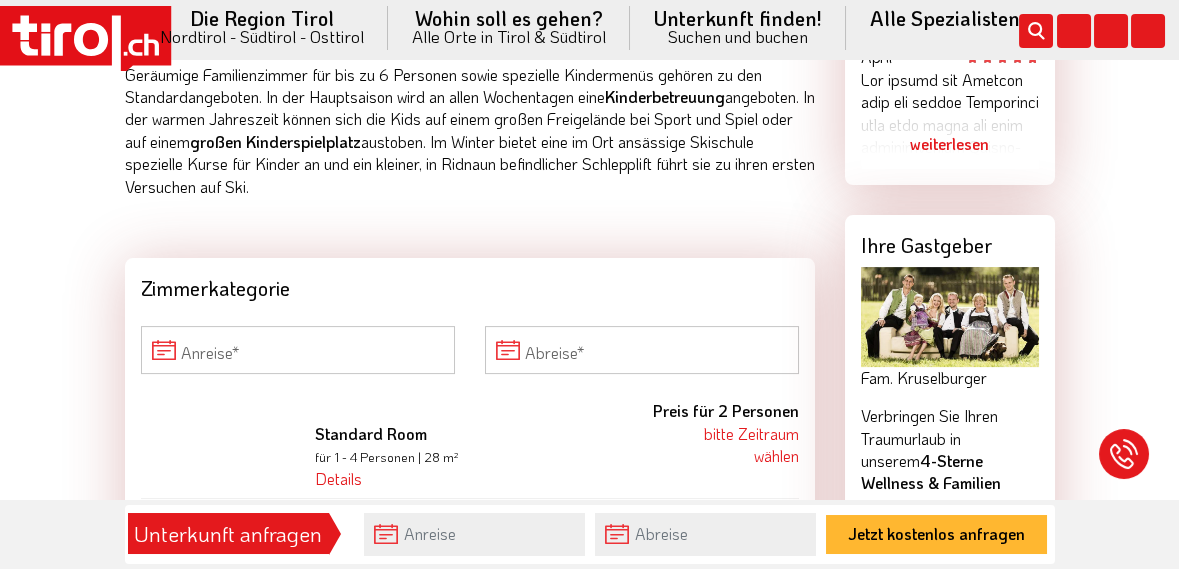 scroll, scrollTop: 1895, scrollLeft: 0, axis: vertical 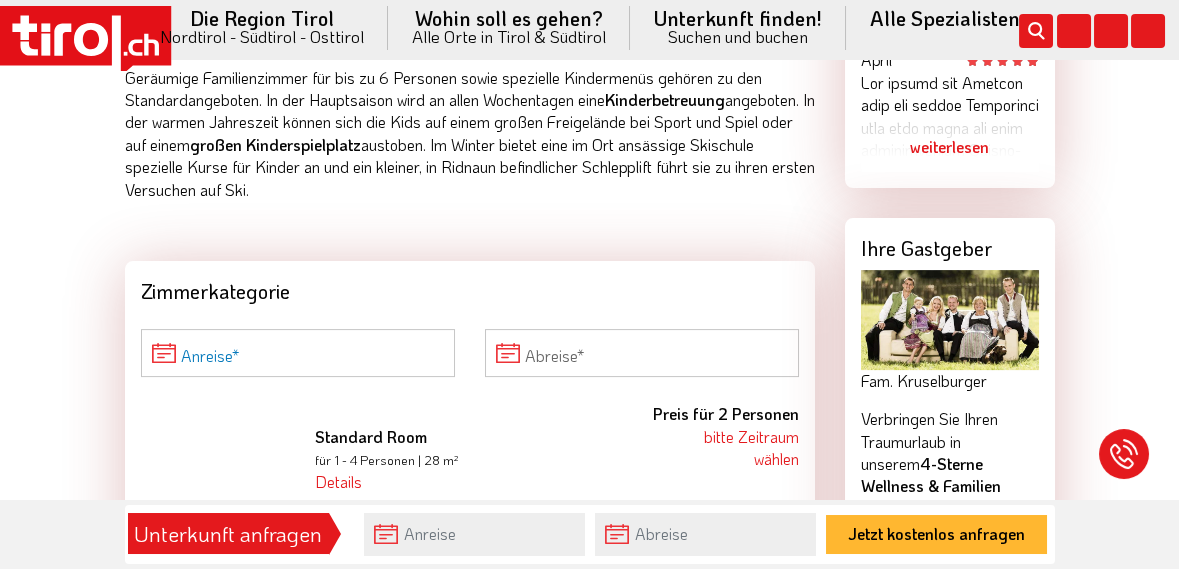 click on "Anreise" at bounding box center (298, 353) 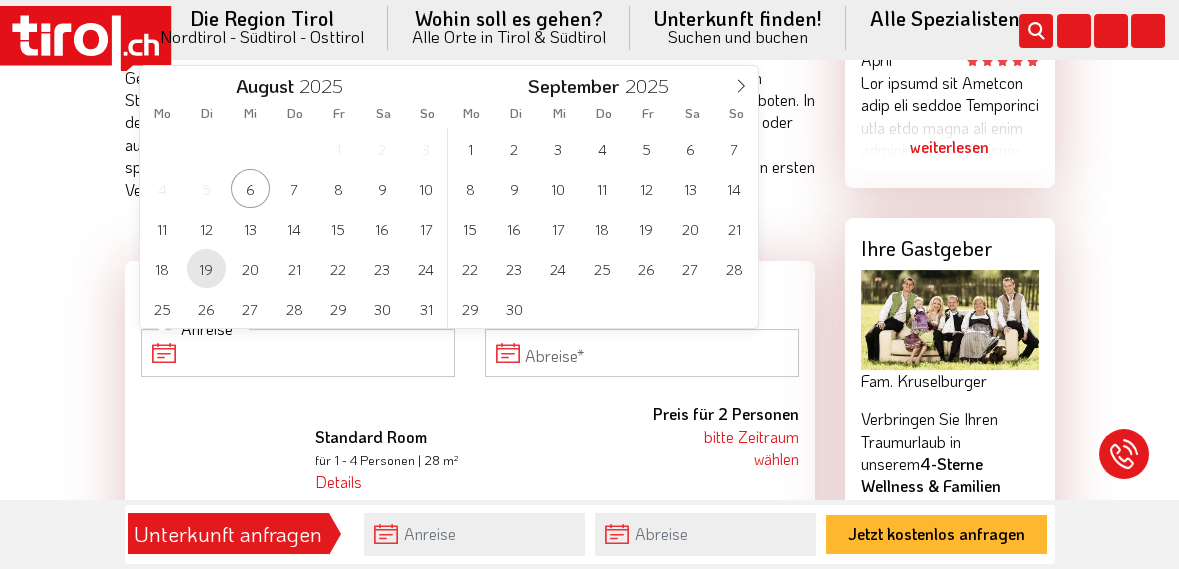 click on "19" at bounding box center [206, 268] 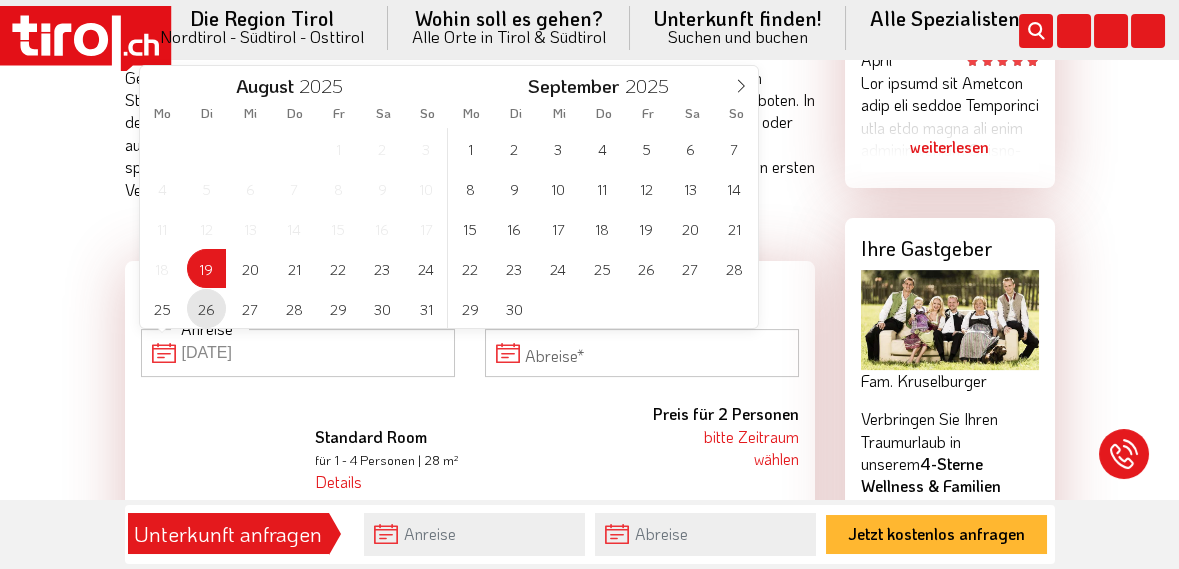 click on "26" at bounding box center [206, 308] 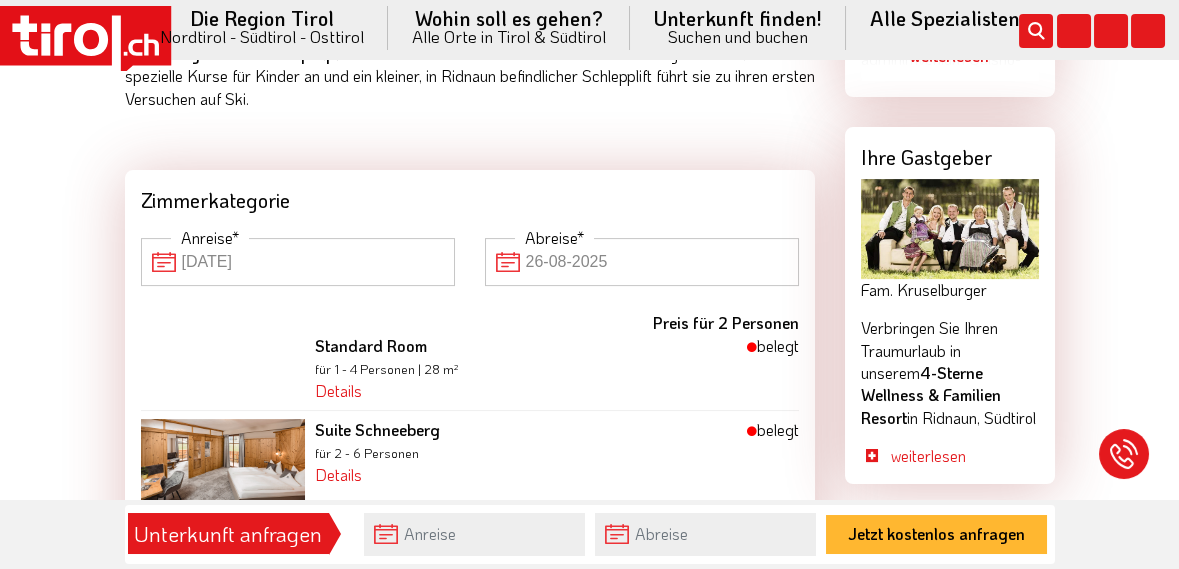 scroll, scrollTop: 1991, scrollLeft: 0, axis: vertical 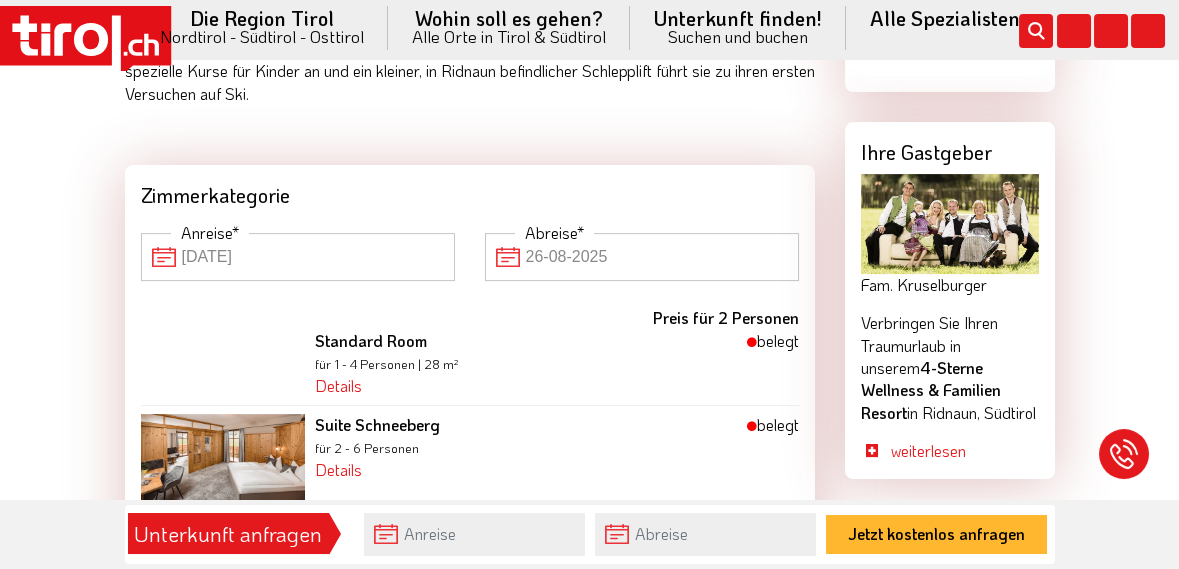 click on "19-08-2025" at bounding box center (298, 257) 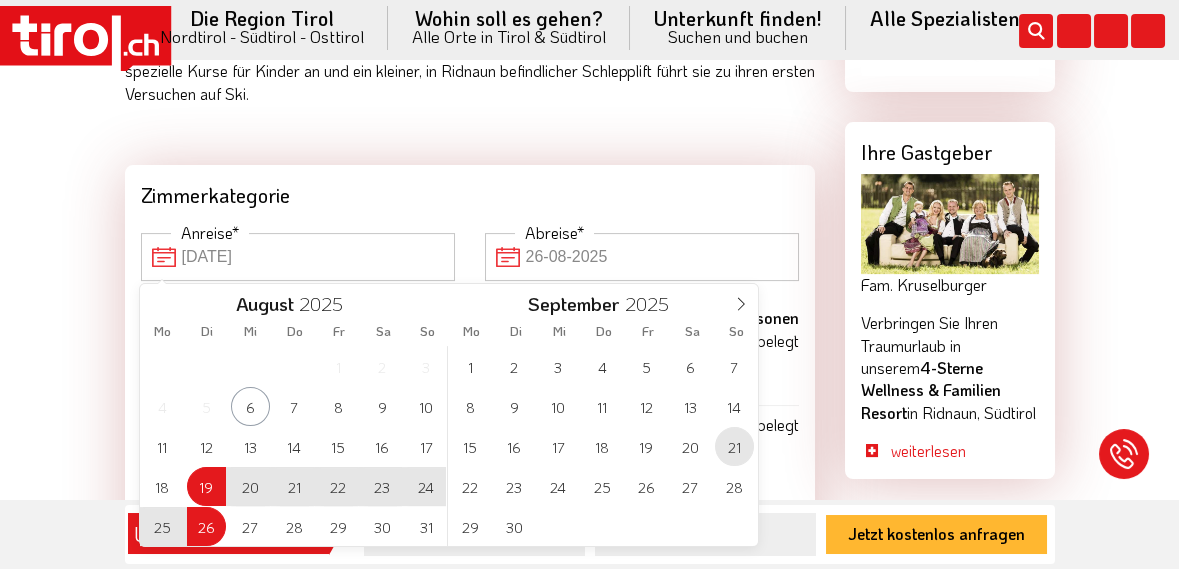 click on "21" at bounding box center [734, 446] 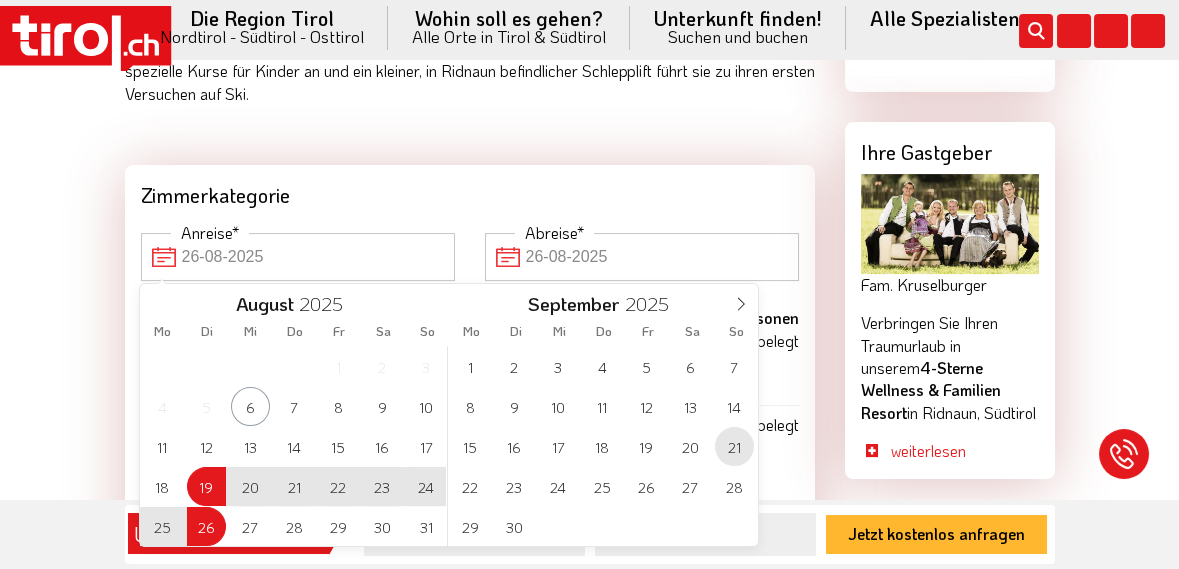 type on "21-09-2025" 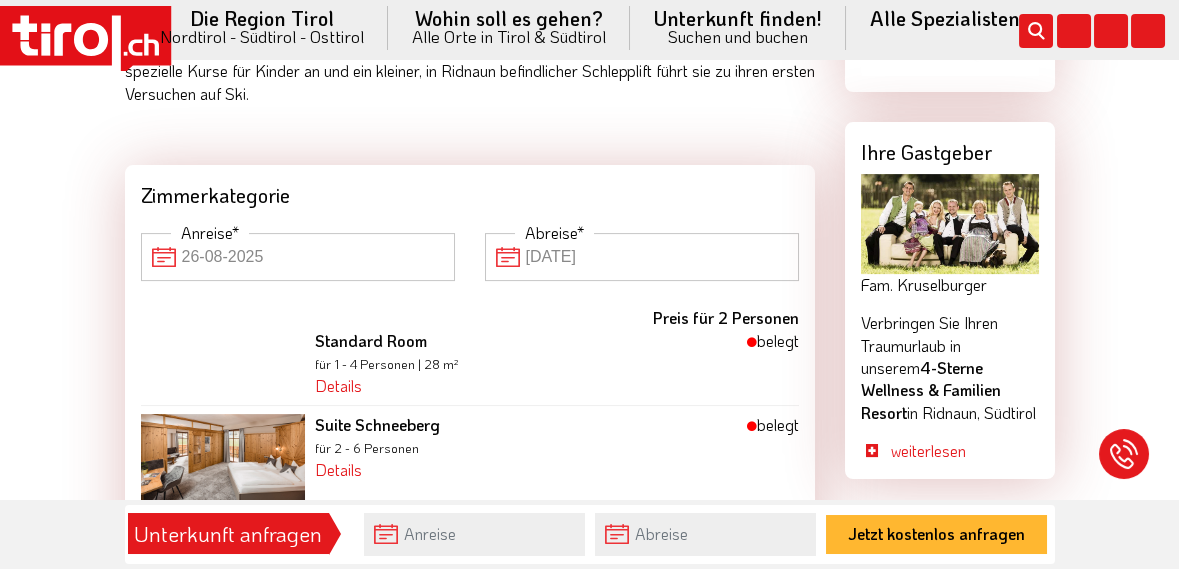 click on "26-08-2025" at bounding box center (298, 257) 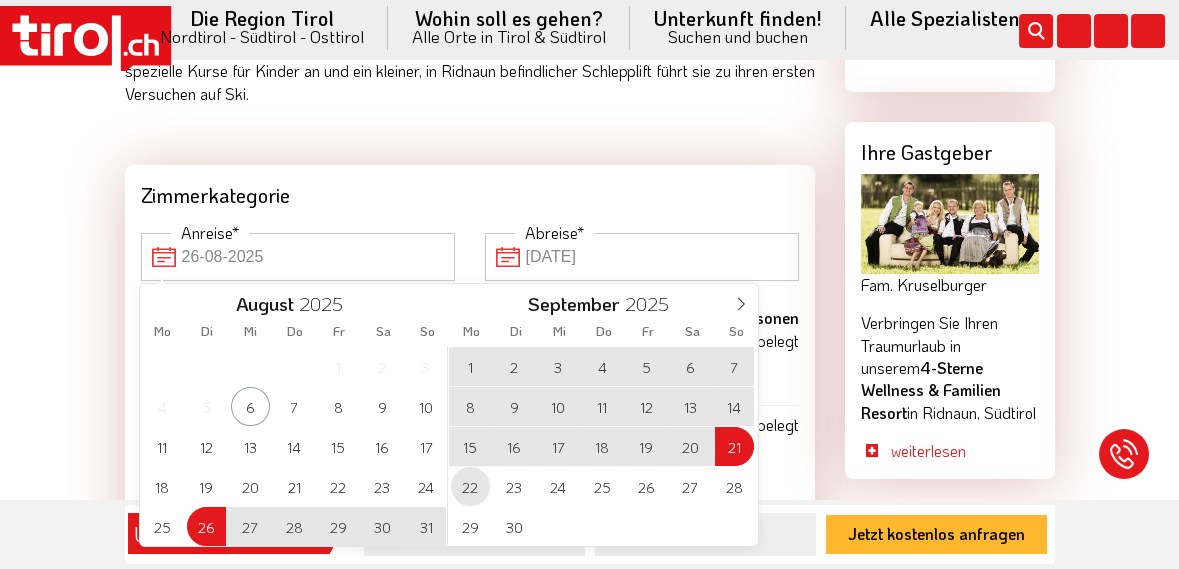 click on "22" at bounding box center [470, 486] 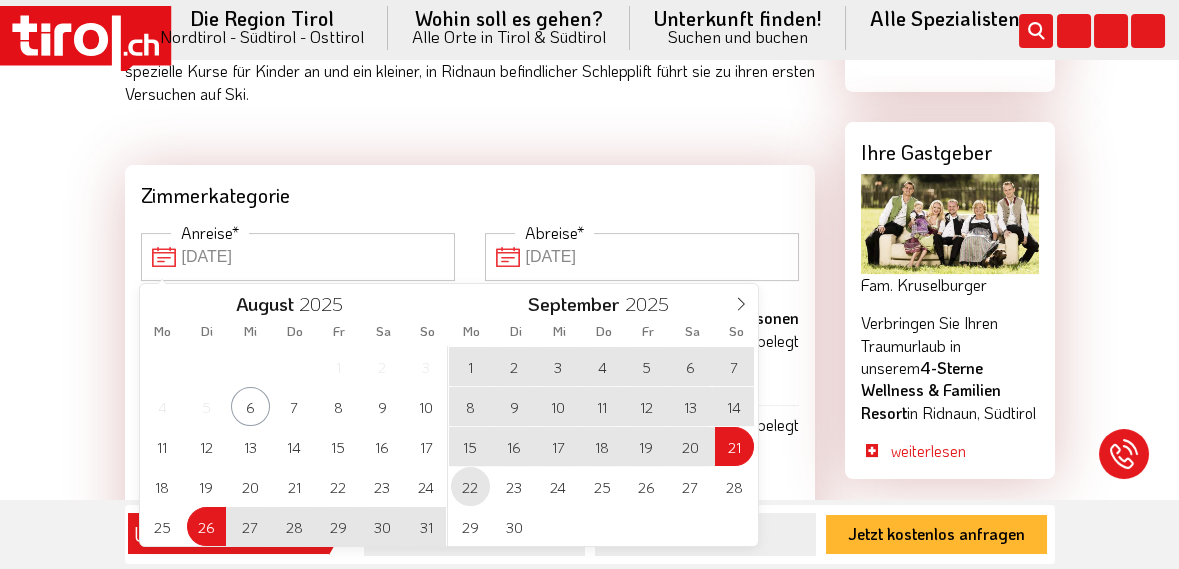 type on "22-09-2025" 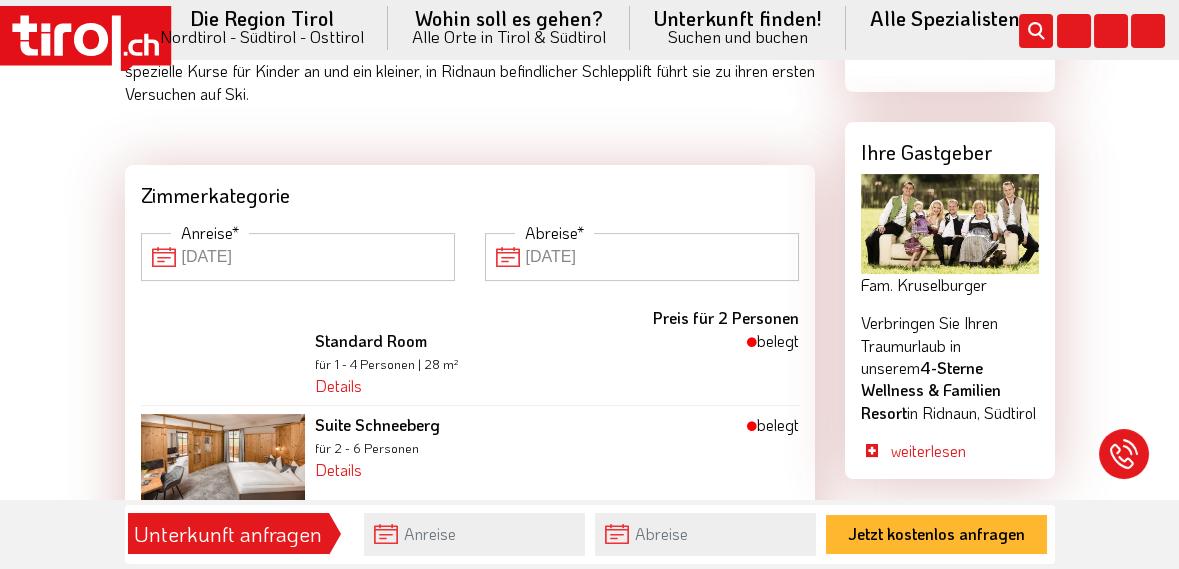 click on "22-09-2025" at bounding box center [642, 257] 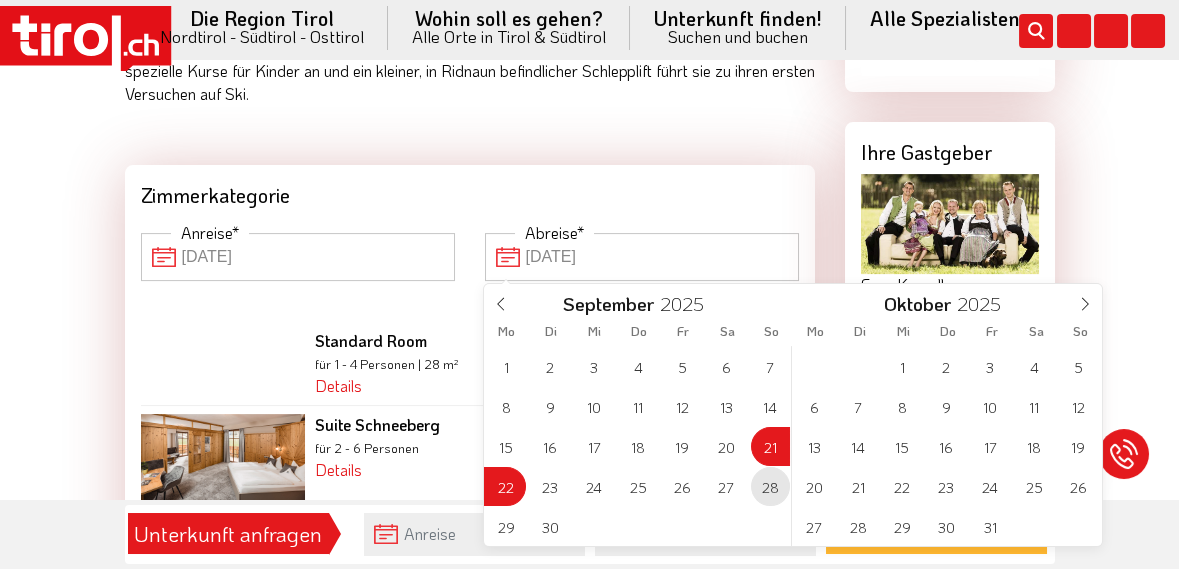 click on "28" at bounding box center [770, 486] 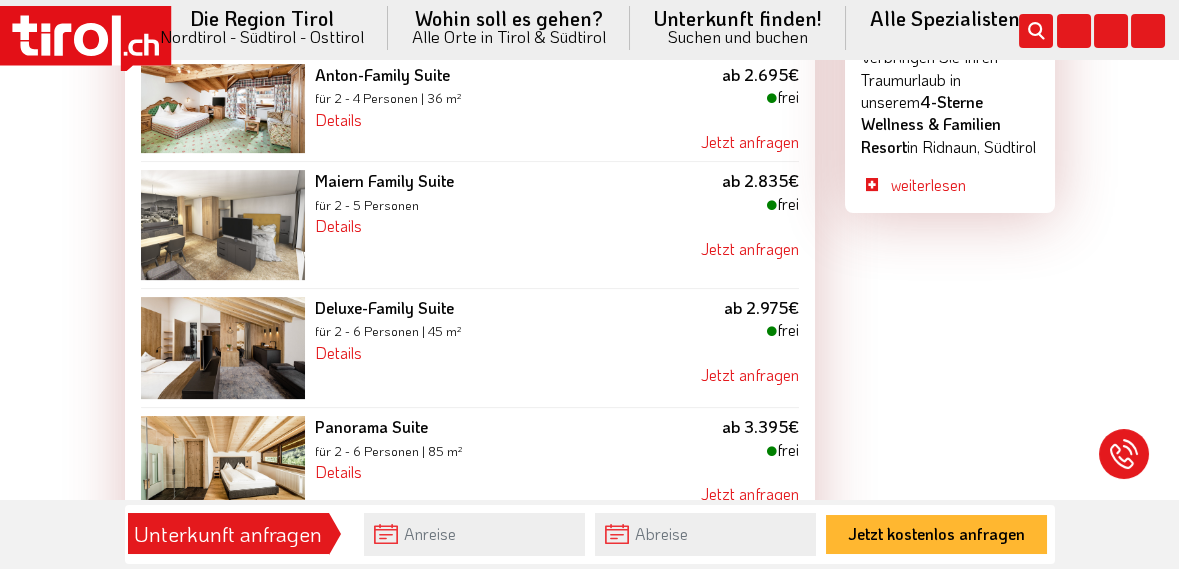 scroll, scrollTop: 2258, scrollLeft: 0, axis: vertical 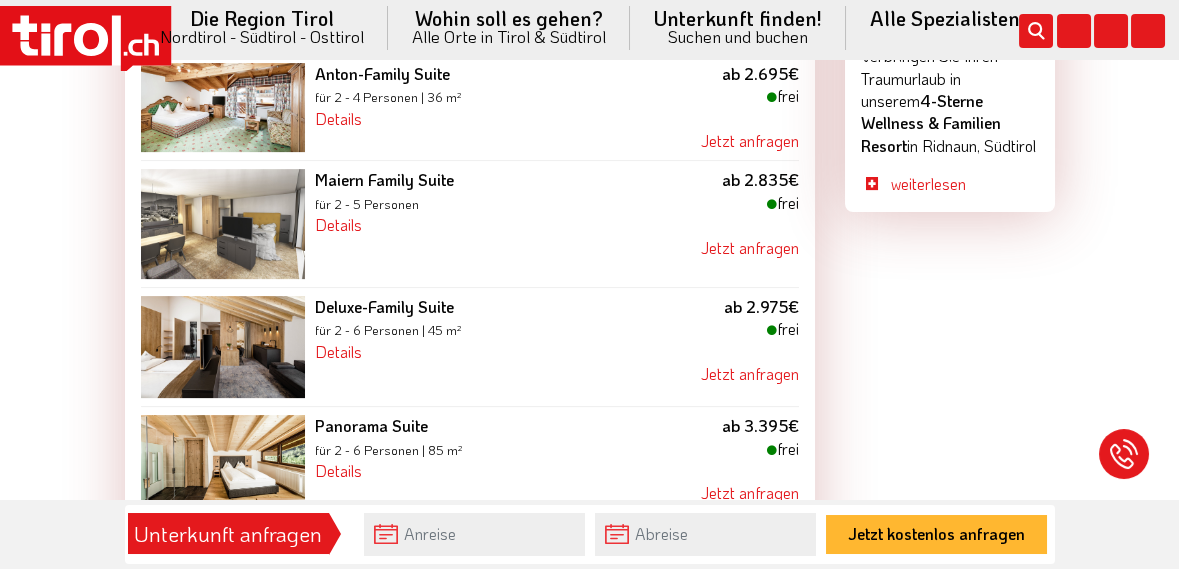 click at bounding box center (223, 224) 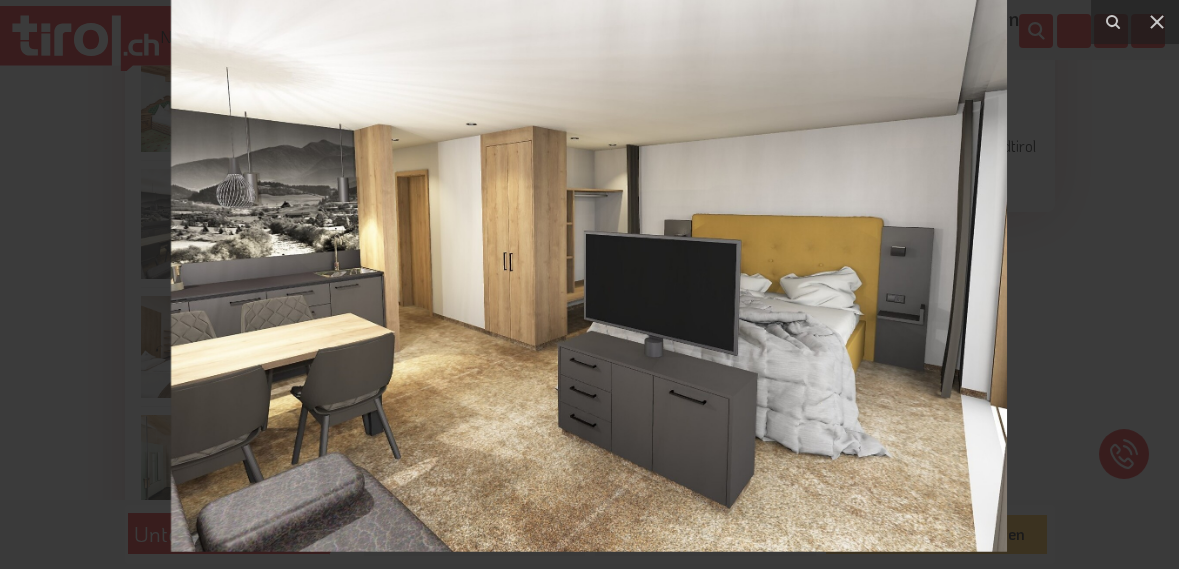 scroll, scrollTop: 2156, scrollLeft: 0, axis: vertical 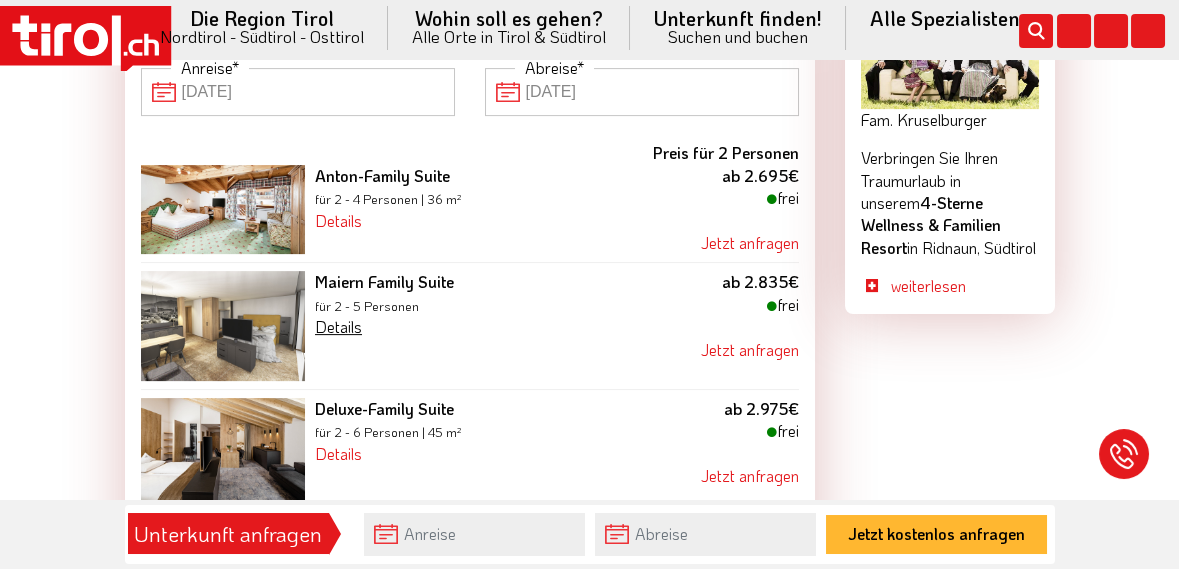 click on "Details" at bounding box center [338, 326] 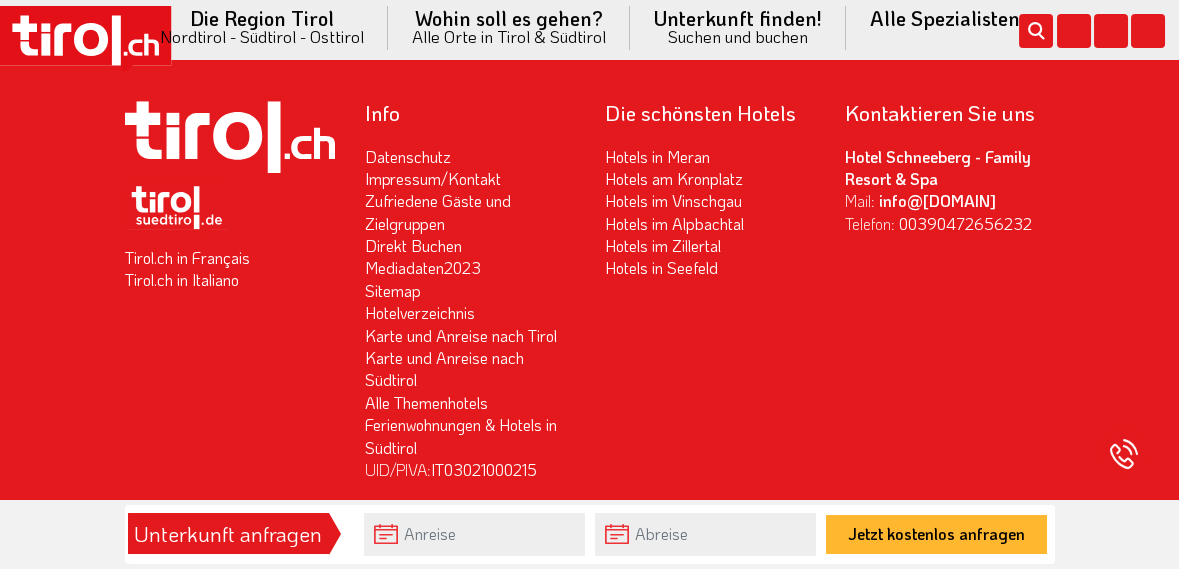 scroll, scrollTop: 6650, scrollLeft: 0, axis: vertical 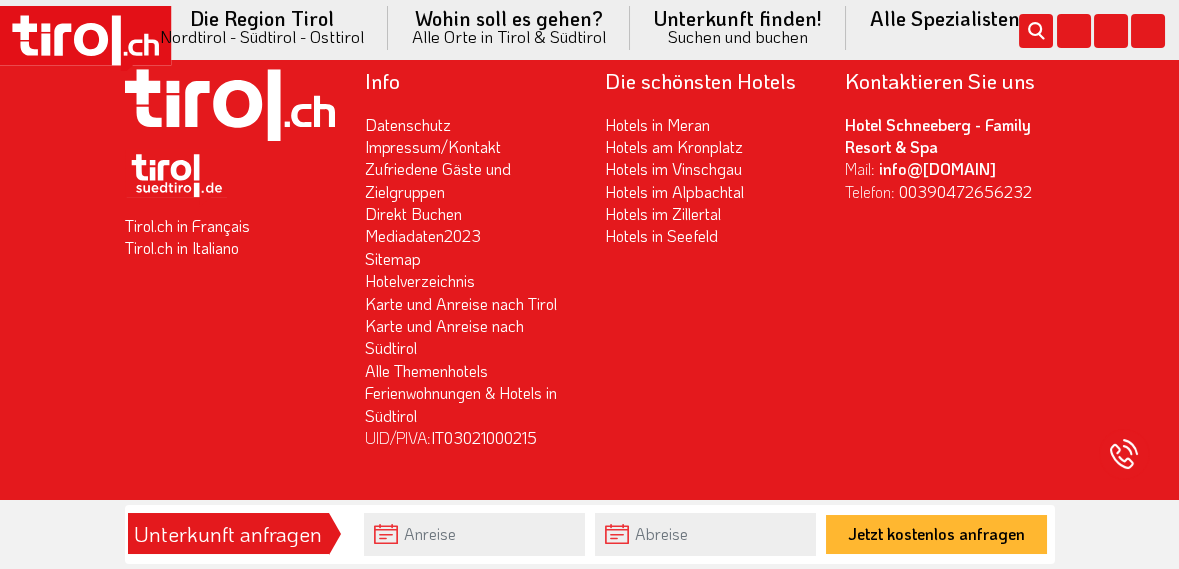 click on "Tirol.ch in Français   Tirol.ch in Italiano       Info     Datenschutz    Impressum/Kontakt   Zufriedene Gäste und Zielgruppen   Direkt Buchen   Mediadaten2023   Sitemap   Hotelverzeichnis   Karte und Anreise nach Tirol   Karte und Anreise nach Südtirol   Alle Themenhotels   Ferienwohnungen & Hotels in Südtirol   UID/PIVA:  IT03021000215      Die schönsten Hotels   Hotels in Meran   Hotels am Kronplatz   Hotels im Vinschgau   Hotels im Alpbachtal   Hotels im Zillertal   Hotels in Seefeld       Kontaktieren Sie uns   Hotel Schneeberg - Family Resort & Spa     Mail:   info@schneeberg.it     Telefon:   00390472656232" at bounding box center [589, 259] 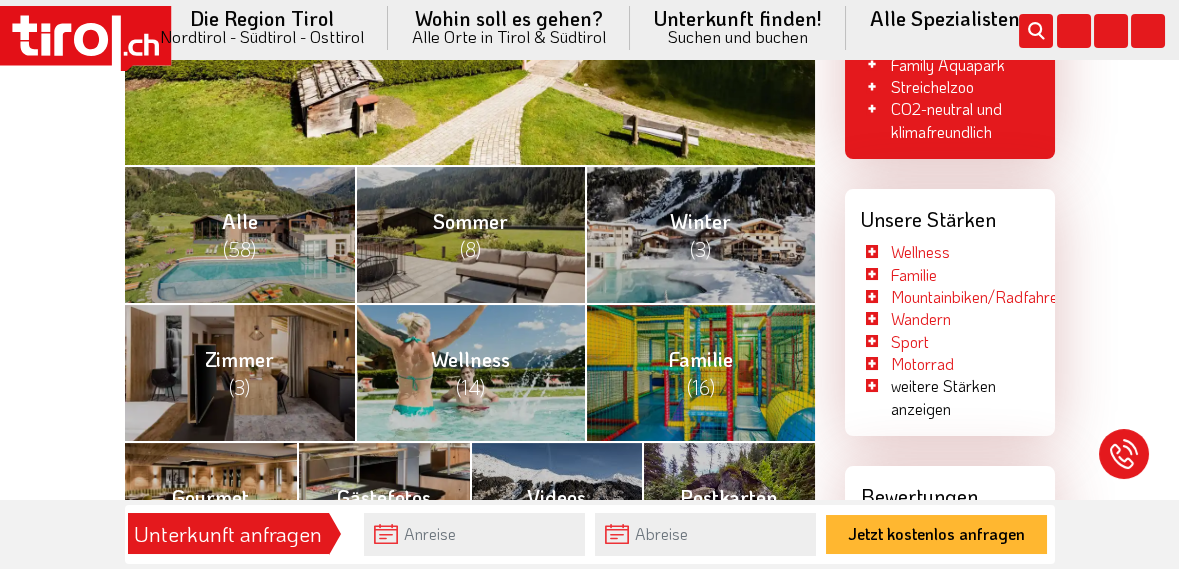 scroll, scrollTop: 674, scrollLeft: 0, axis: vertical 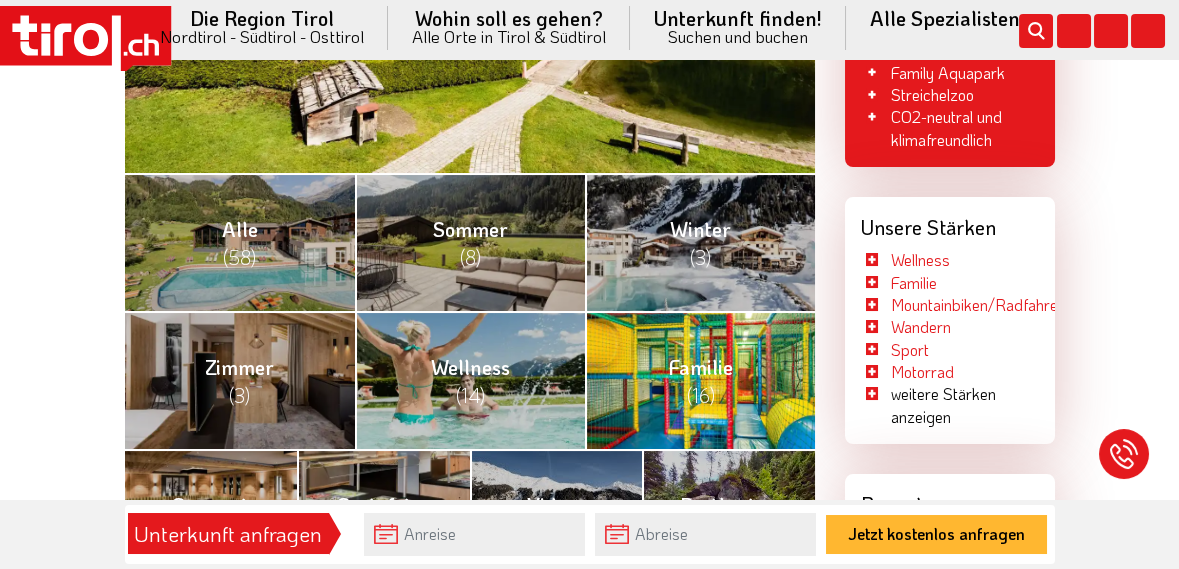click on "Familie   (16)" at bounding box center [700, 380] 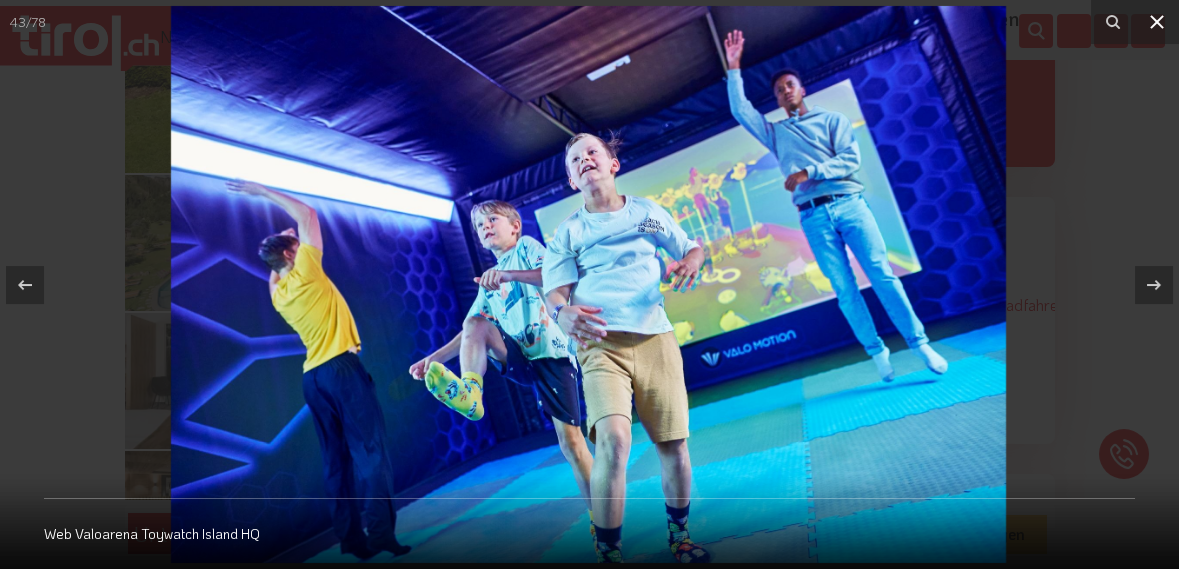 click 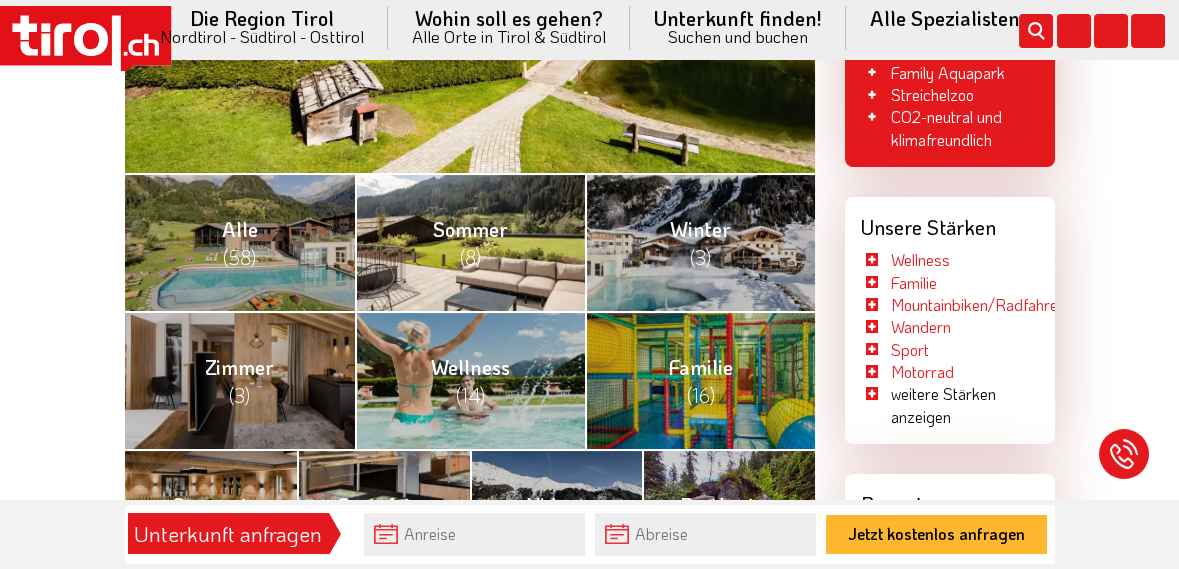 click on "(8)" at bounding box center (470, 257) 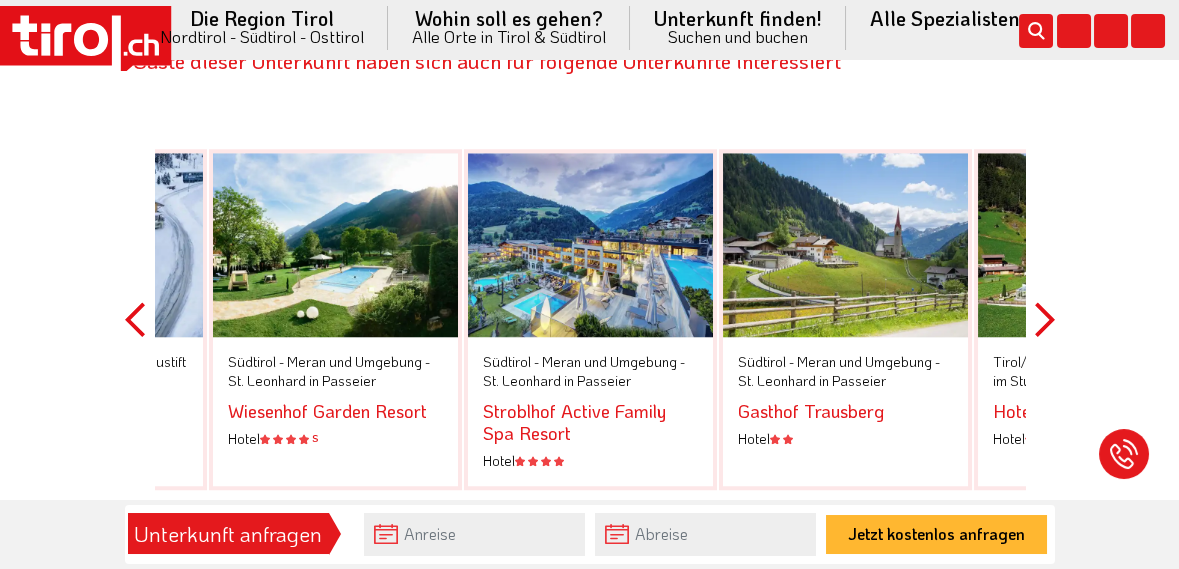 scroll, scrollTop: 5416, scrollLeft: 0, axis: vertical 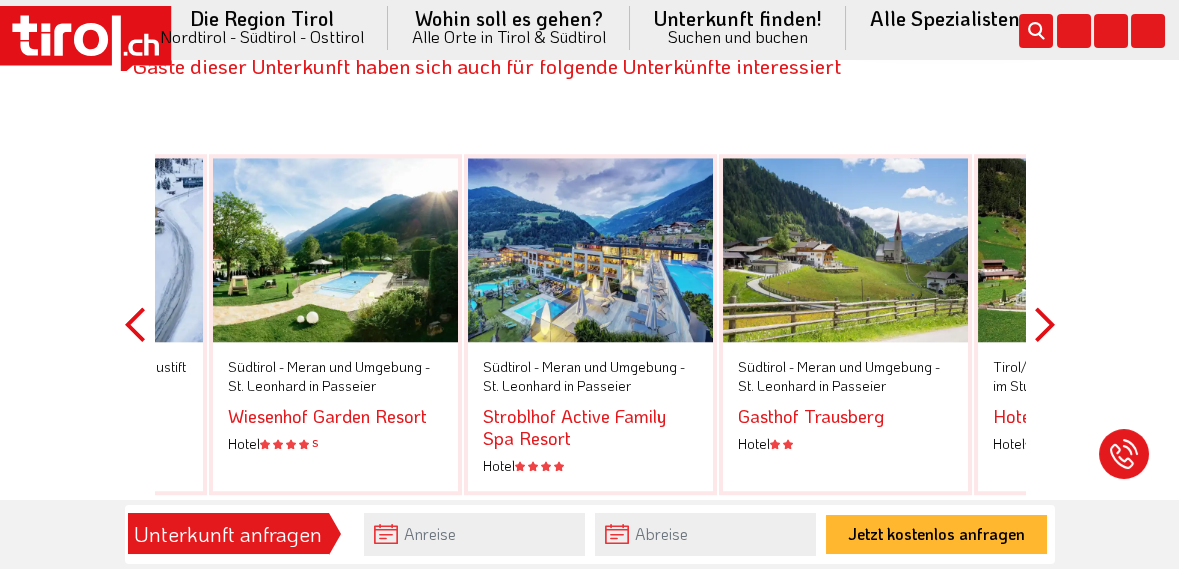 click on "Next" at bounding box center (1045, 324) 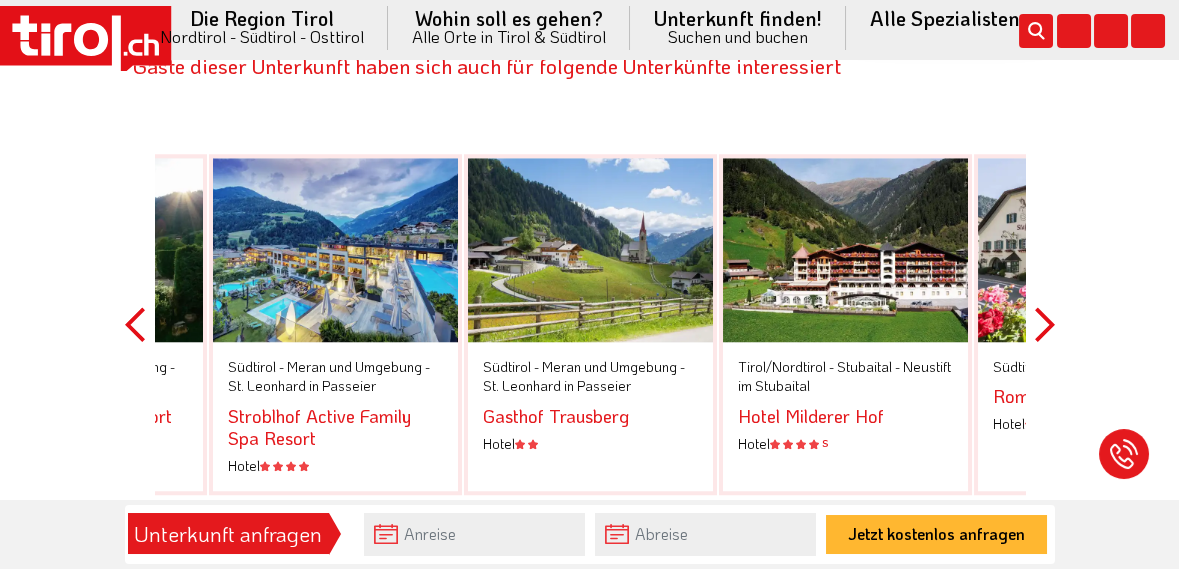 click on "Next" at bounding box center (1045, 324) 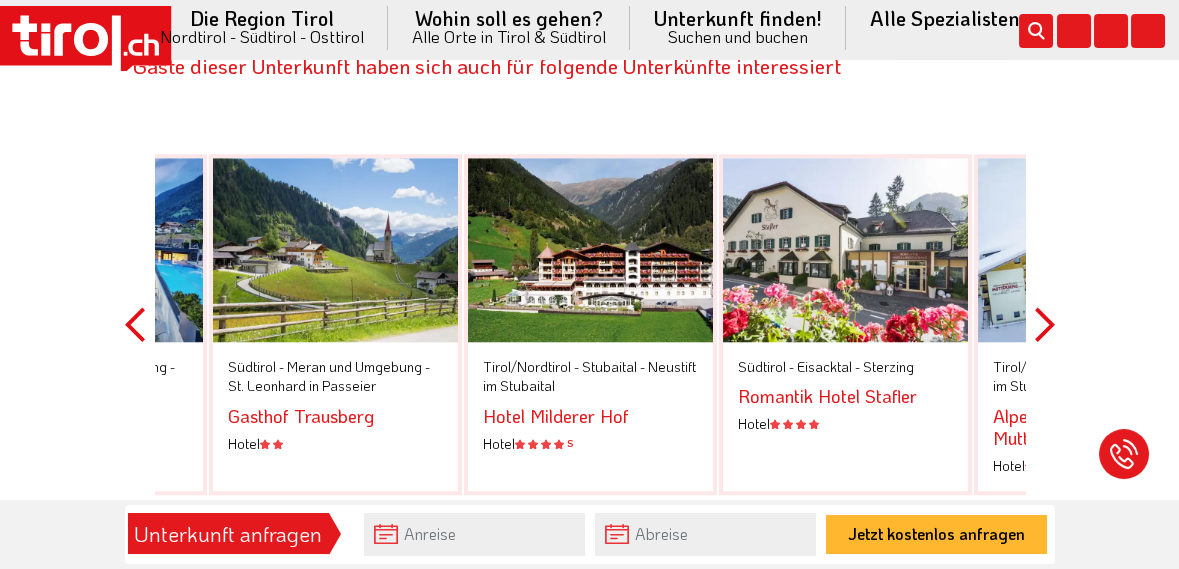 click on "Next" at bounding box center (1045, 324) 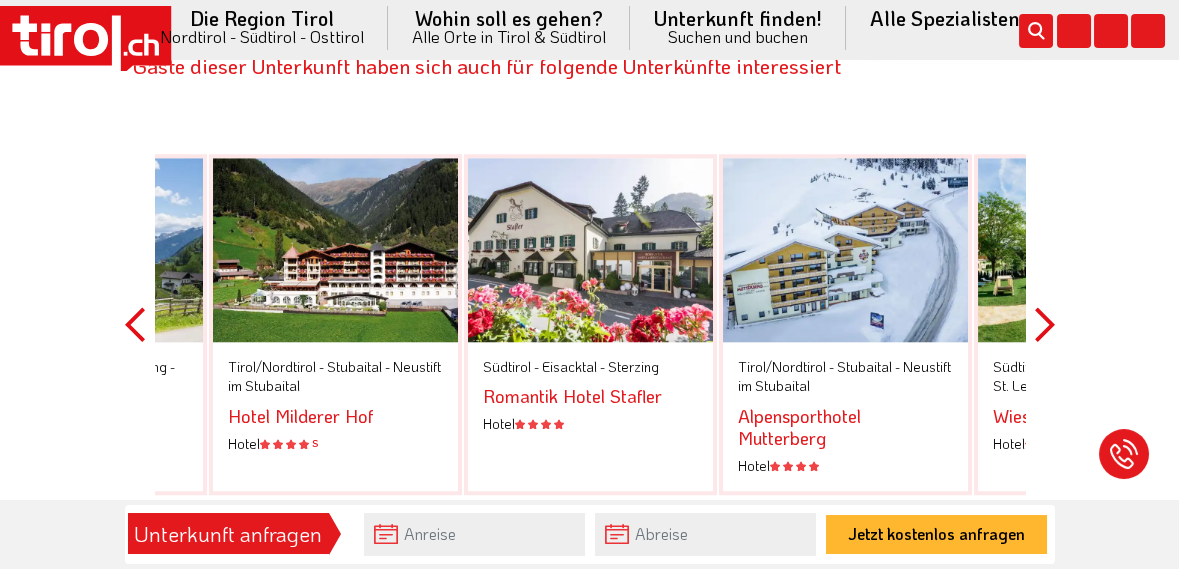 click on "Next" at bounding box center [1045, 324] 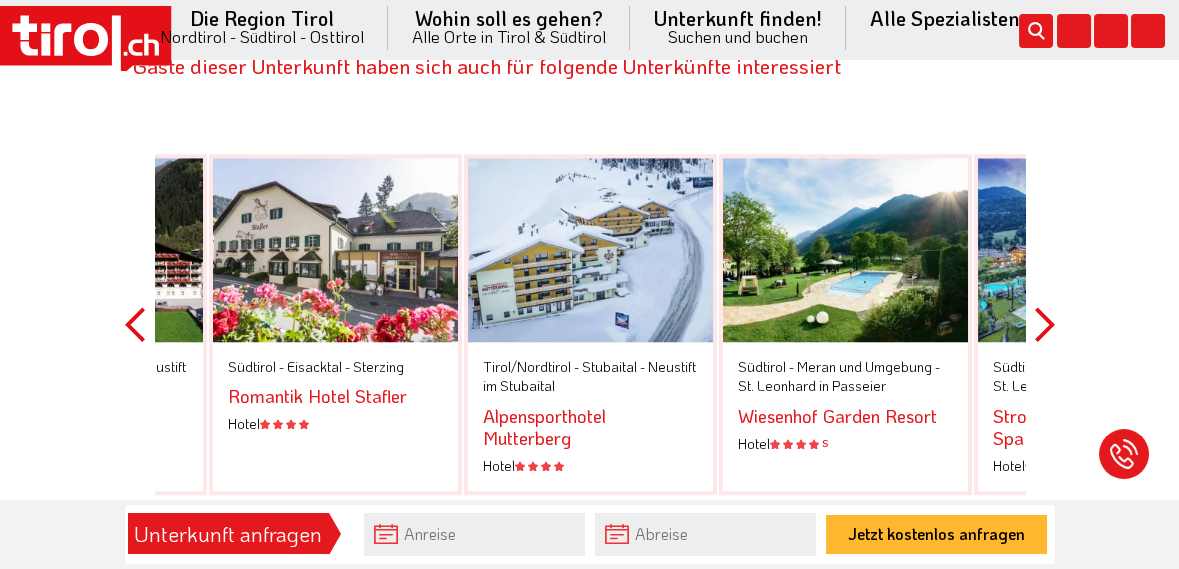 click on "Next" at bounding box center [1045, 324] 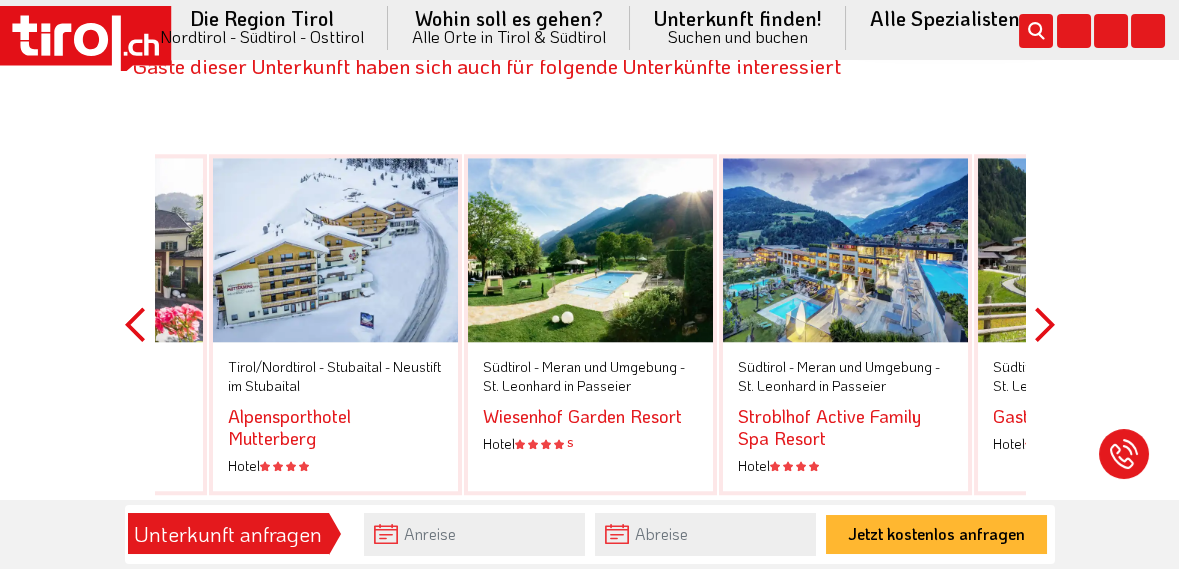click on "Next" at bounding box center (1045, 324) 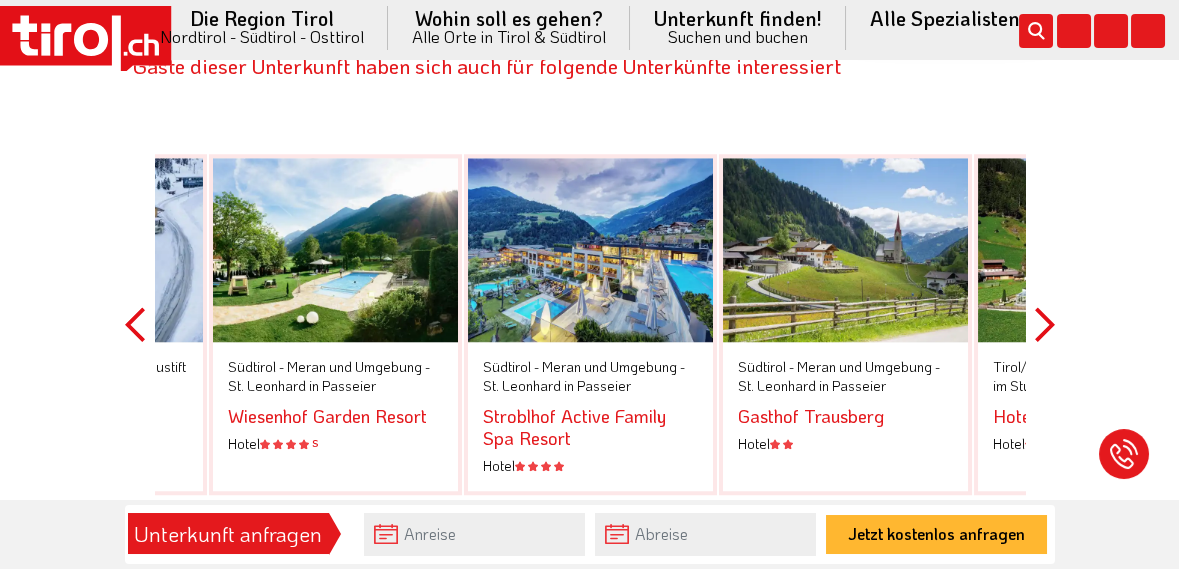 click on "Next" at bounding box center (1045, 324) 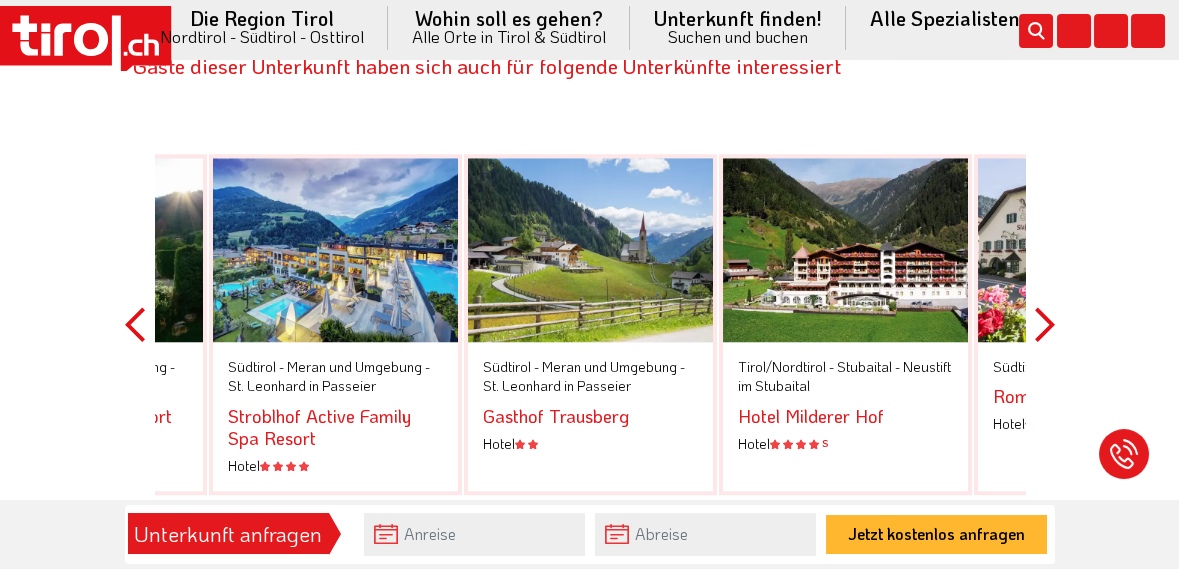 click on "Next" at bounding box center (1045, 324) 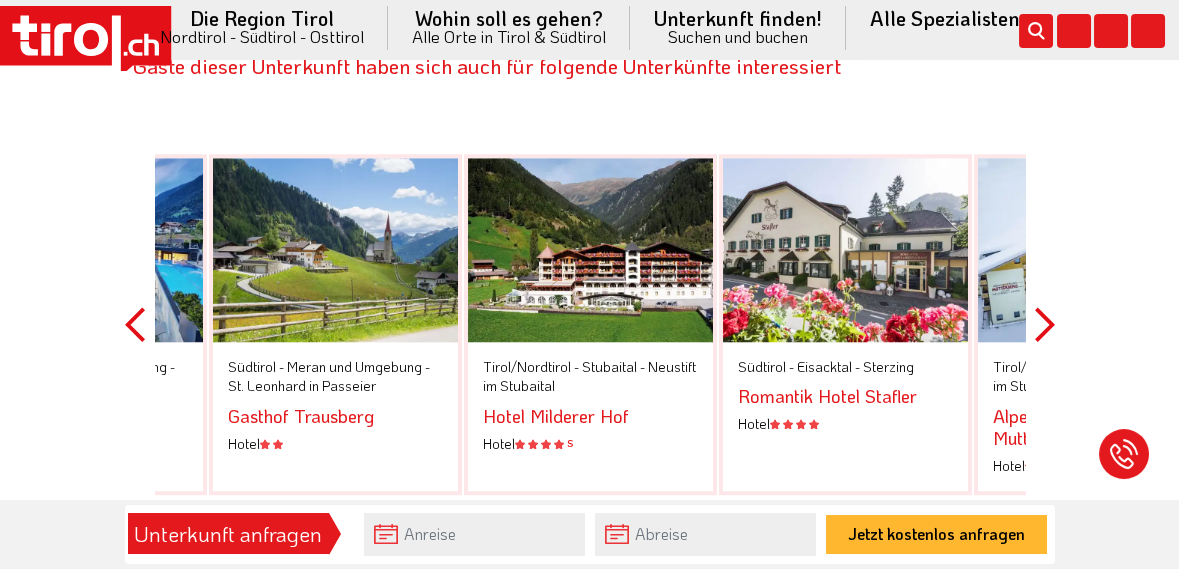 click on "Next" at bounding box center (1045, 324) 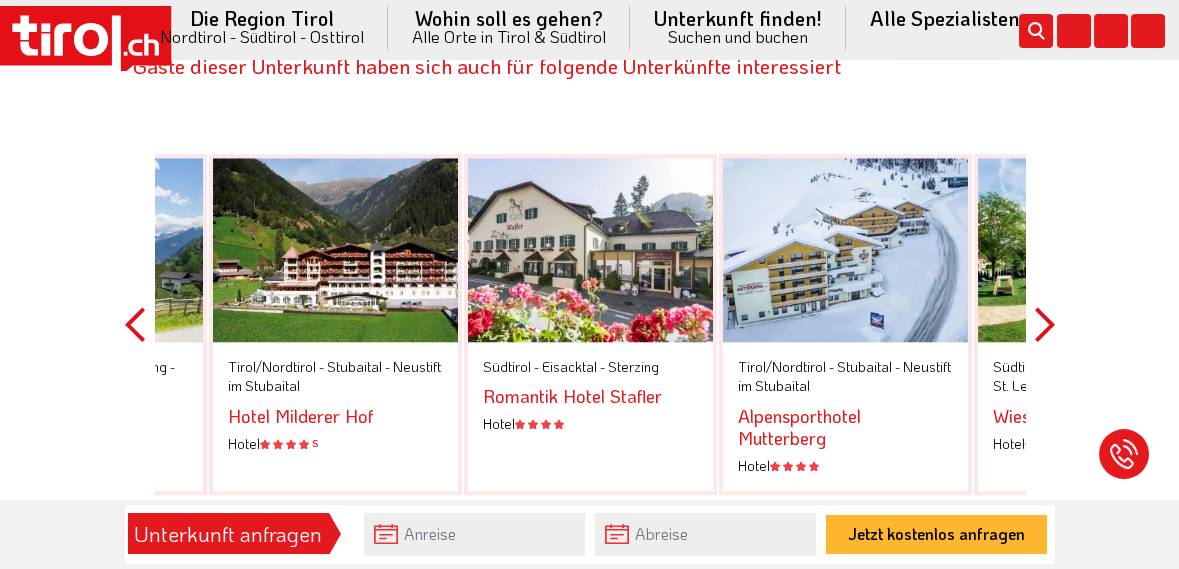 click on "Next" at bounding box center (1045, 324) 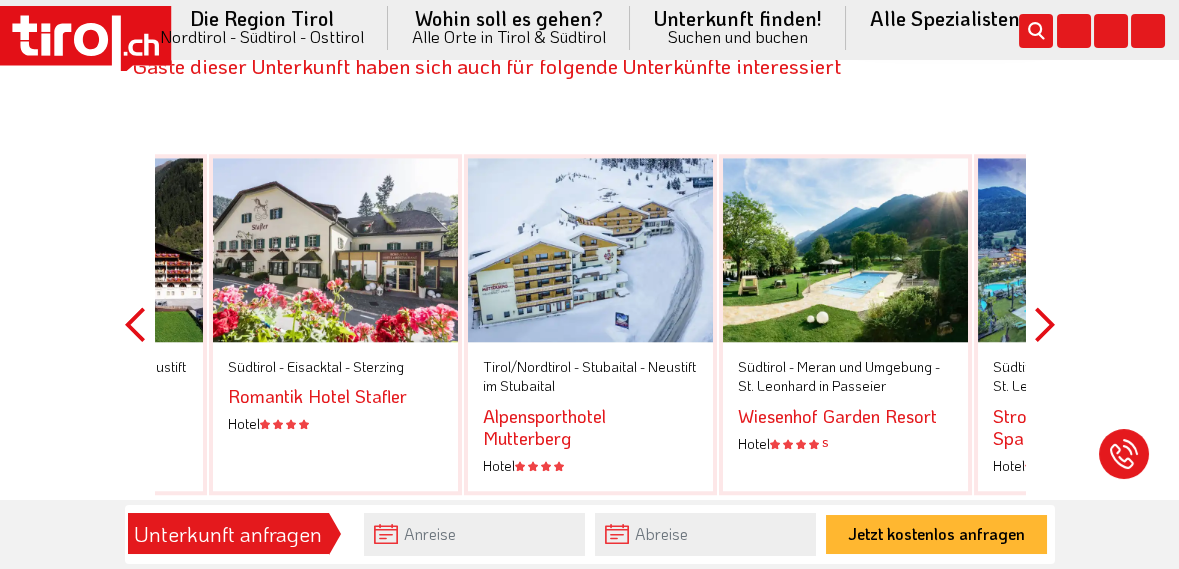 click on "Next" at bounding box center [1045, 324] 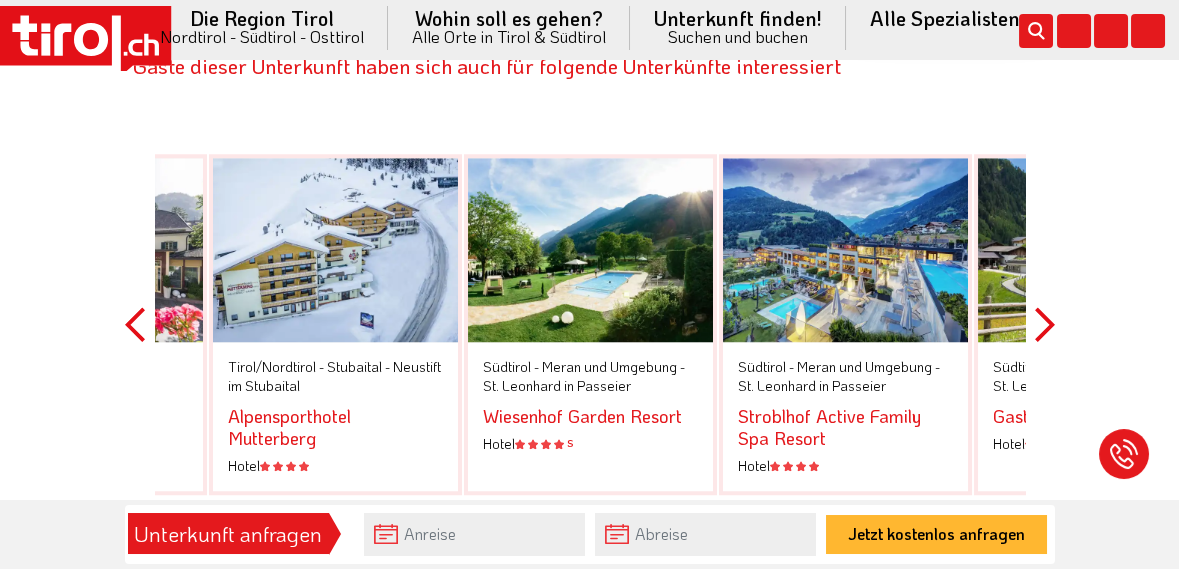 click on "Next" at bounding box center [1045, 324] 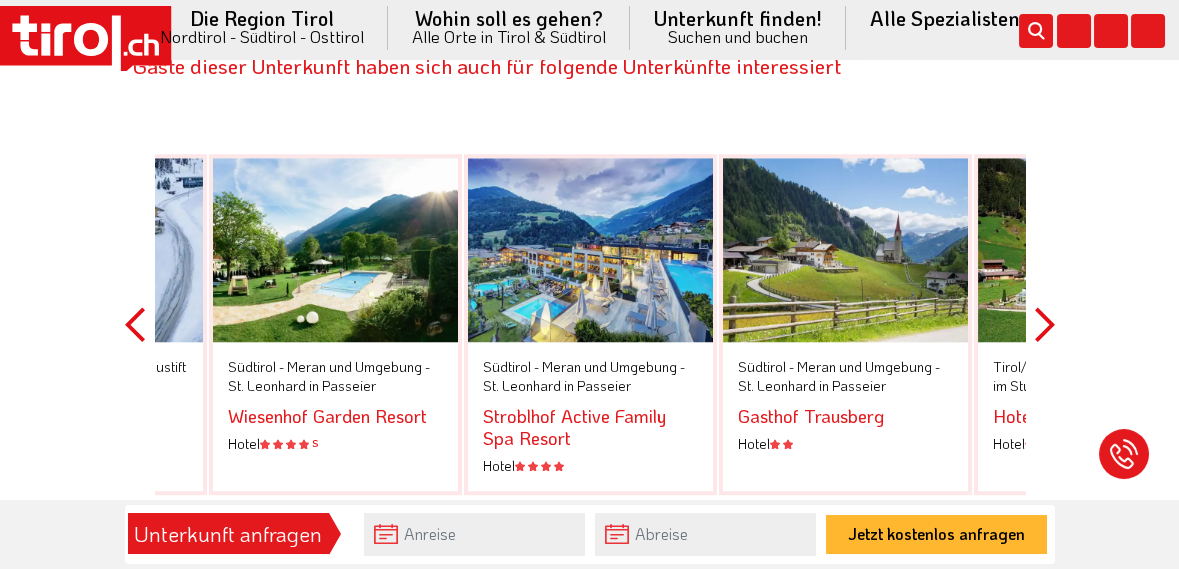 click on "Next" at bounding box center (1045, 324) 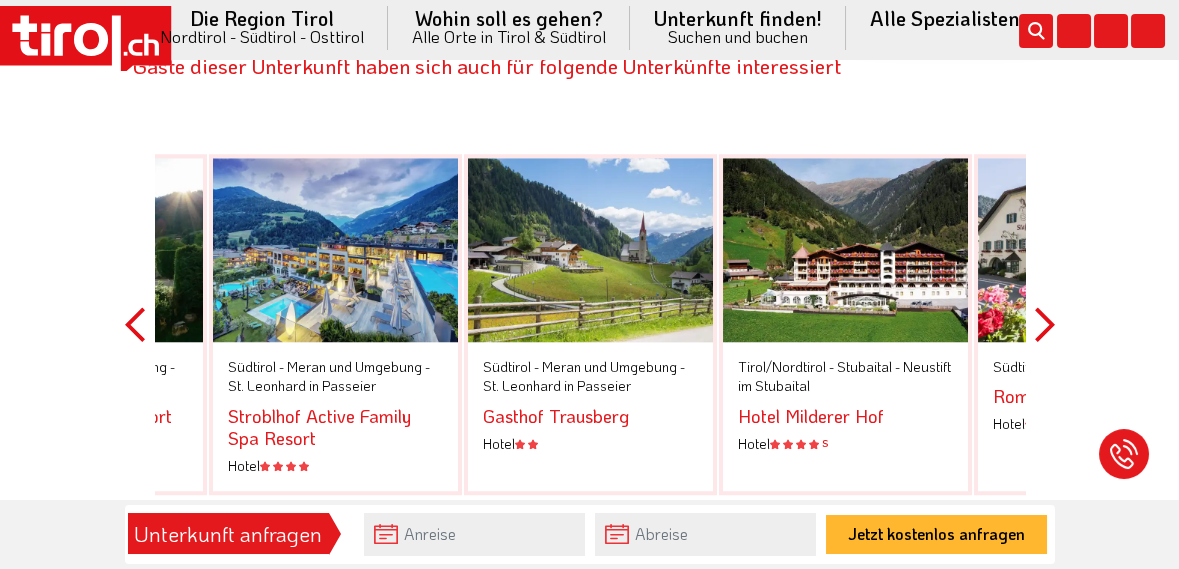 click on "Next" at bounding box center [1045, 324] 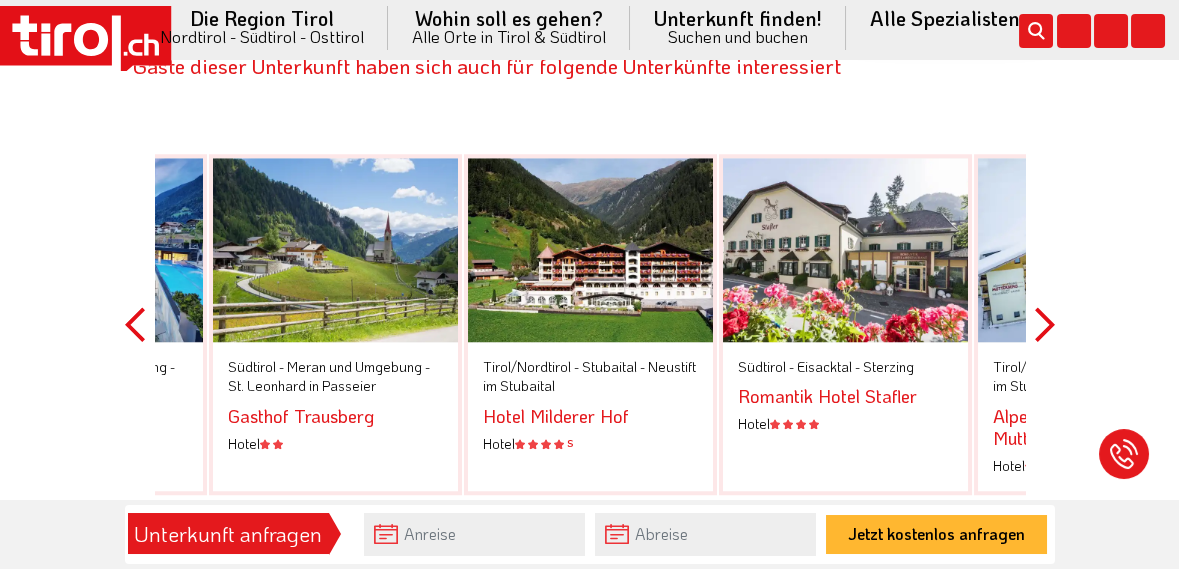 click at bounding box center (845, 250) 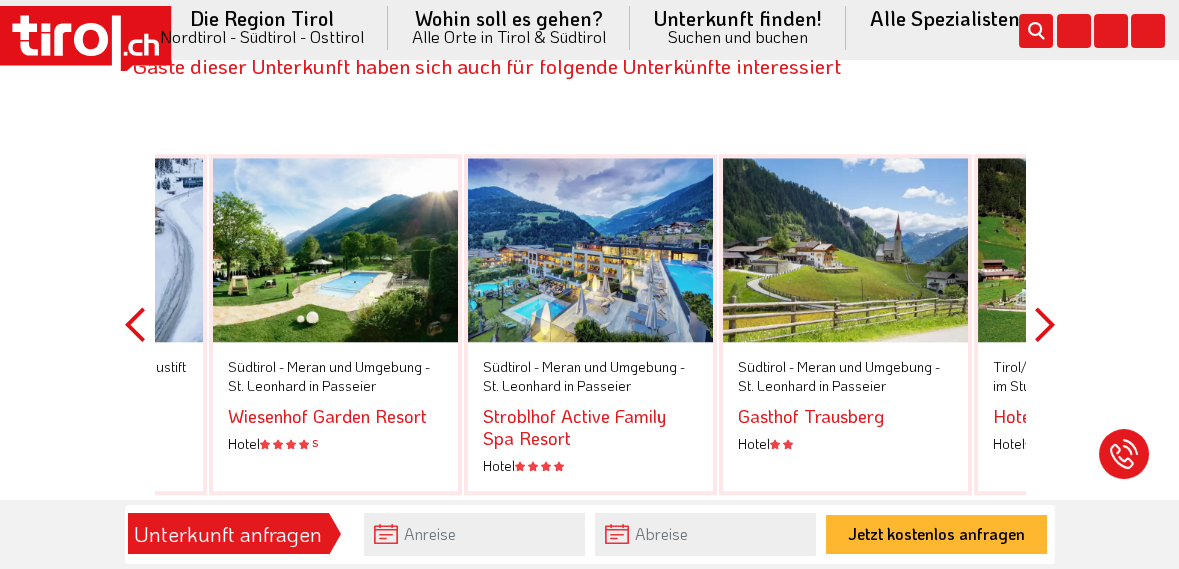 click on "Next" at bounding box center (1045, 324) 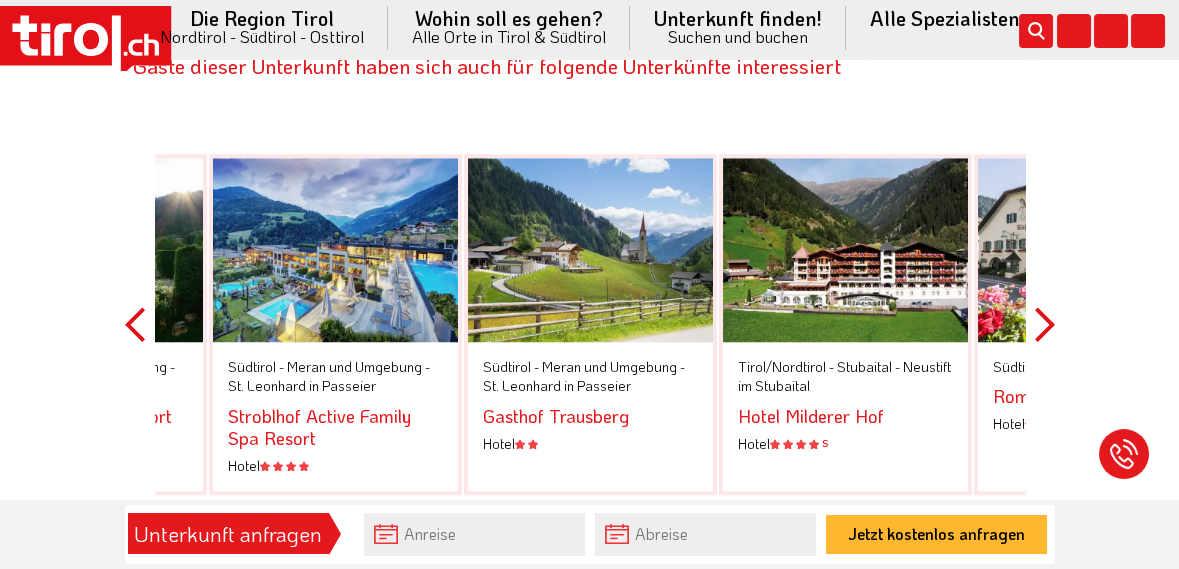click on "Next" at bounding box center [1045, 324] 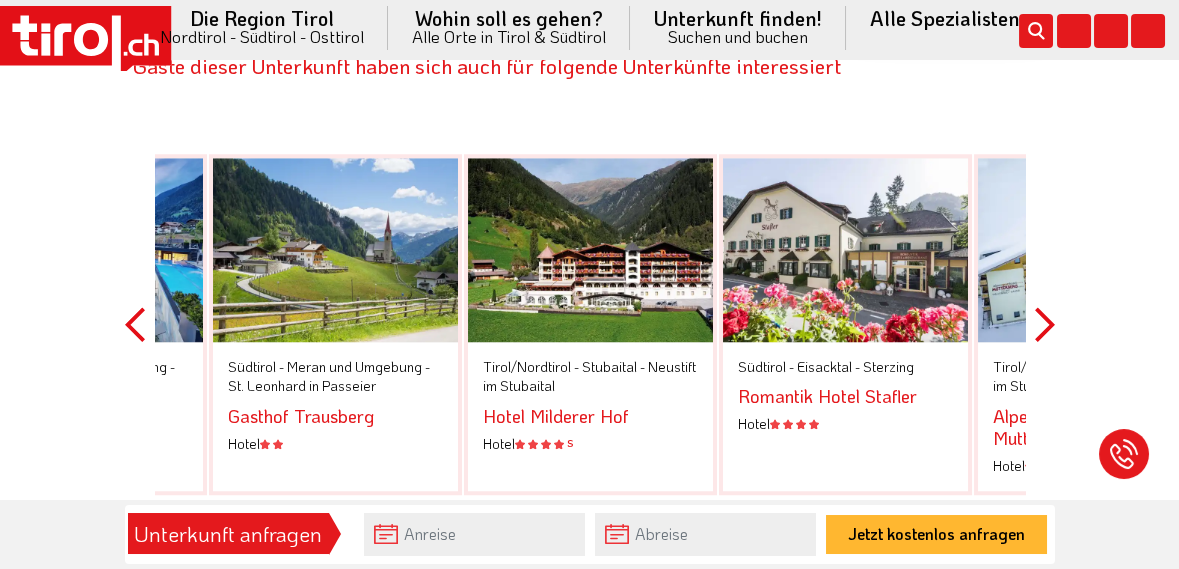 click on "Next" at bounding box center (1045, 324) 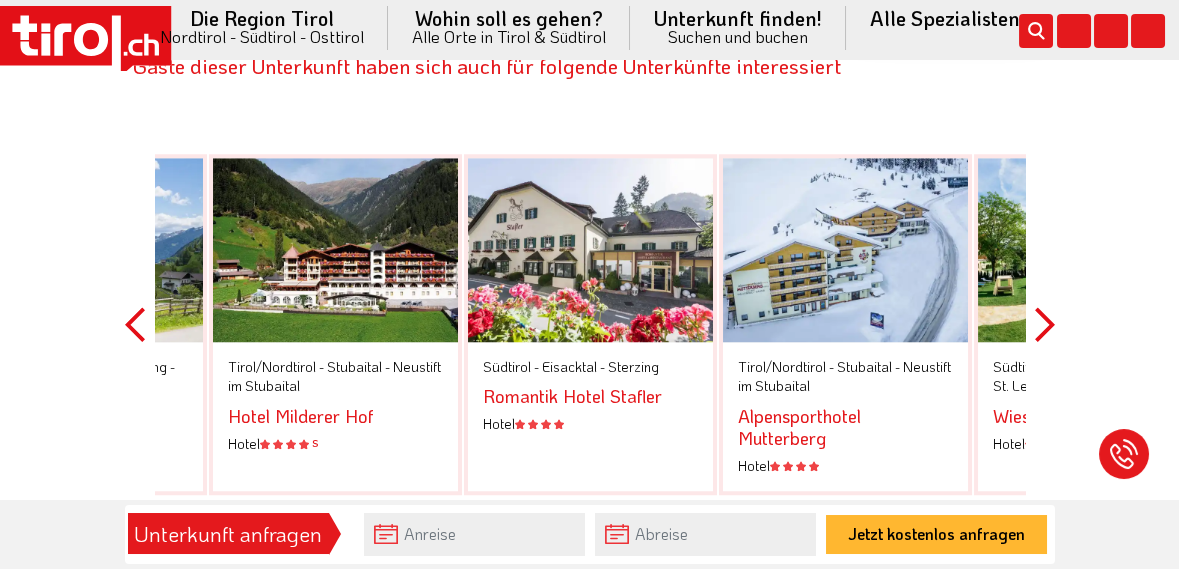 click on "Next" at bounding box center (1045, 324) 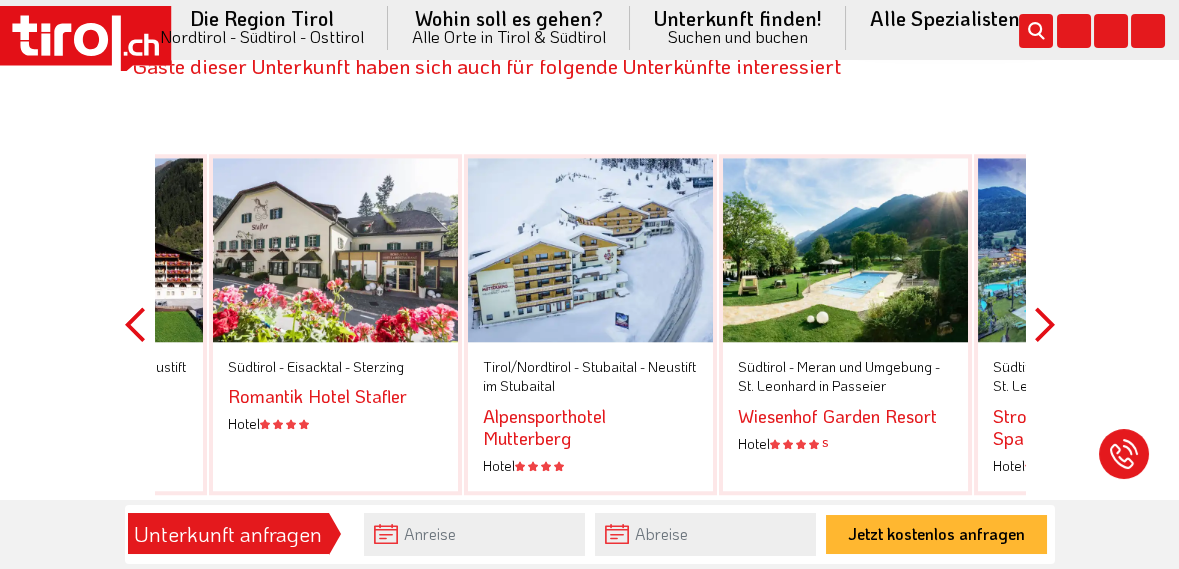 click on "Next" at bounding box center [1045, 324] 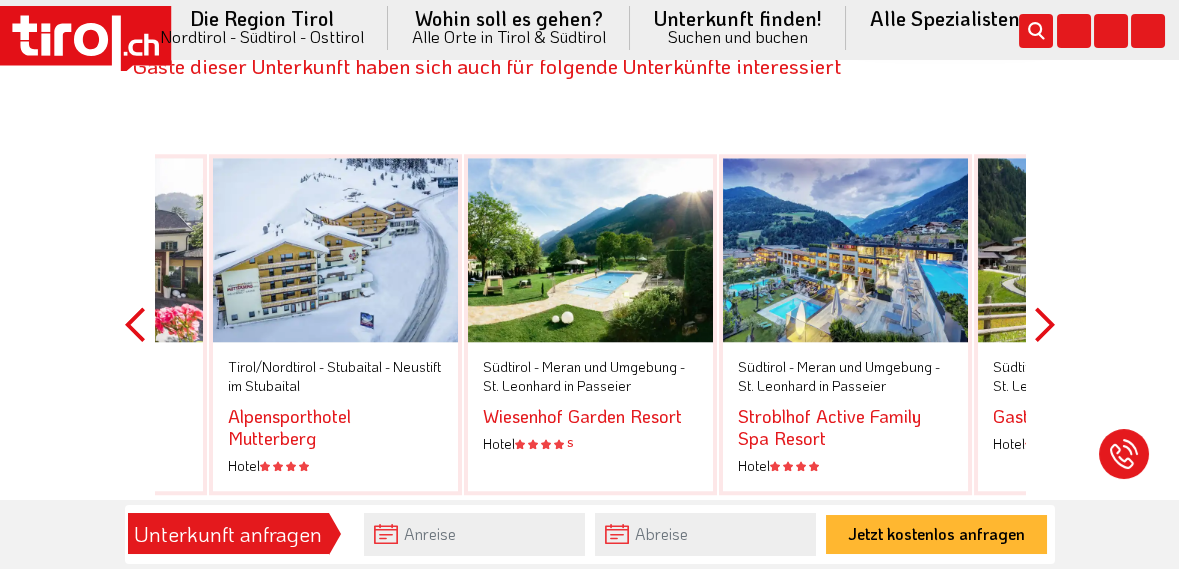 click on "Next" at bounding box center (1045, 324) 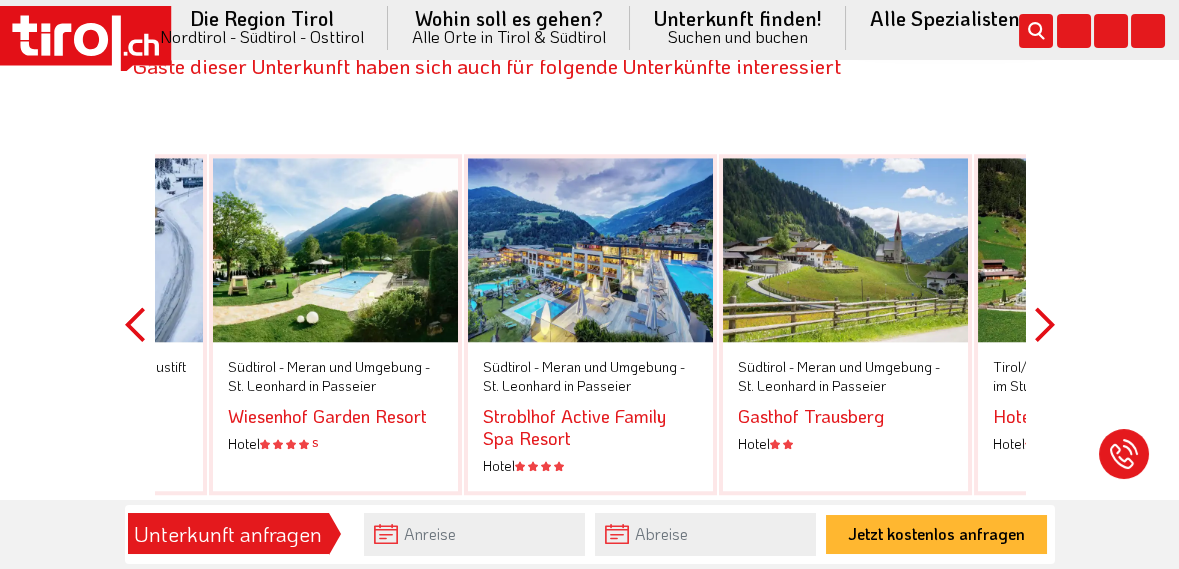 click on "Next" at bounding box center [1045, 324] 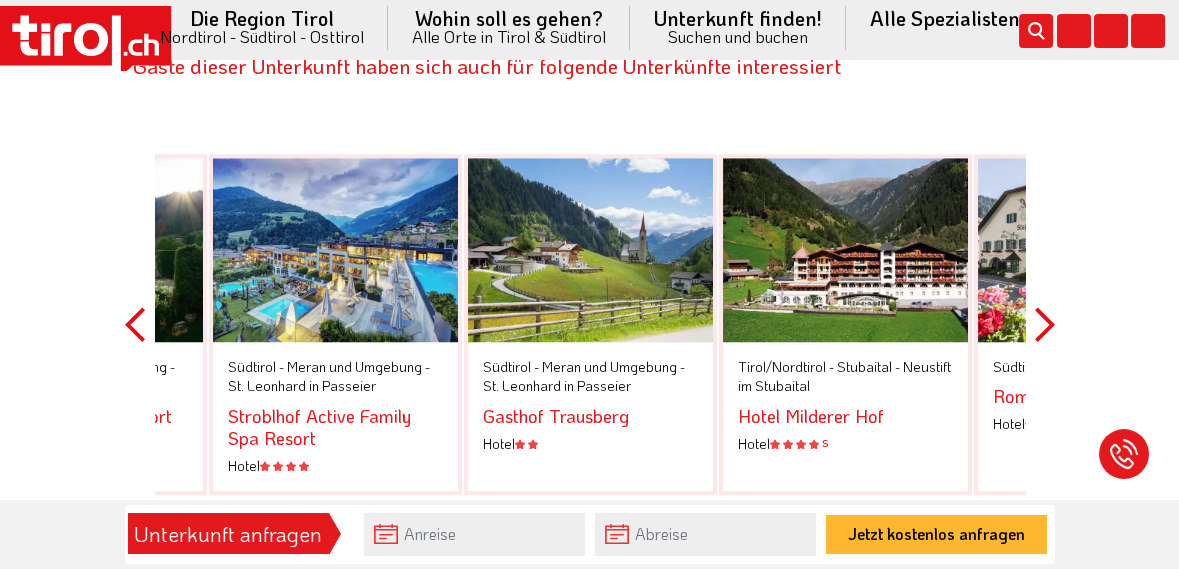 click on "Next" at bounding box center (1045, 324) 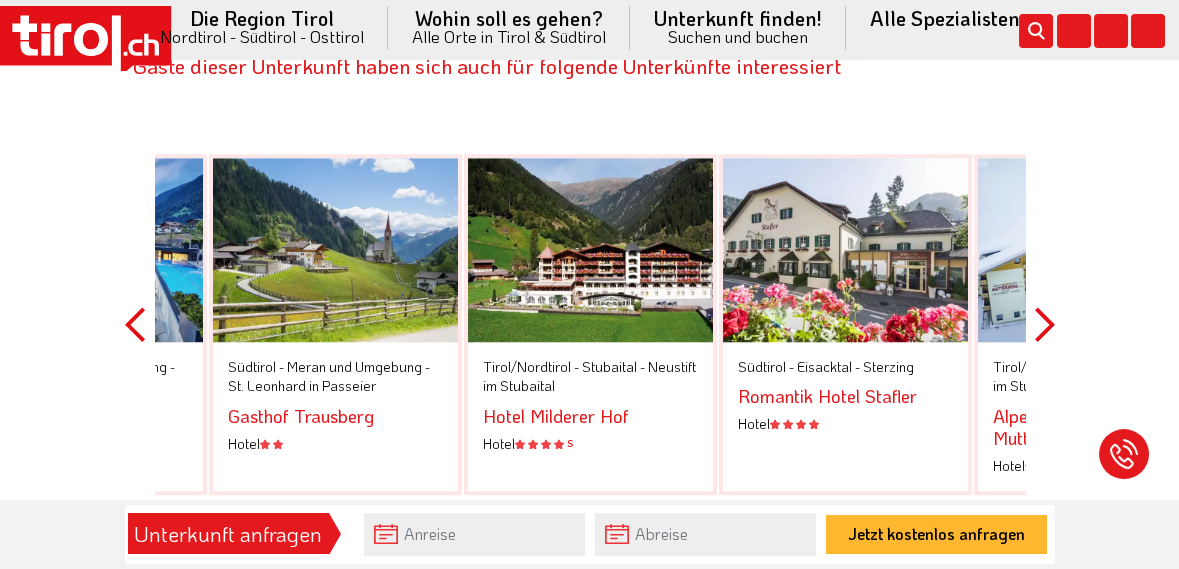 click on "Next" at bounding box center [1045, 324] 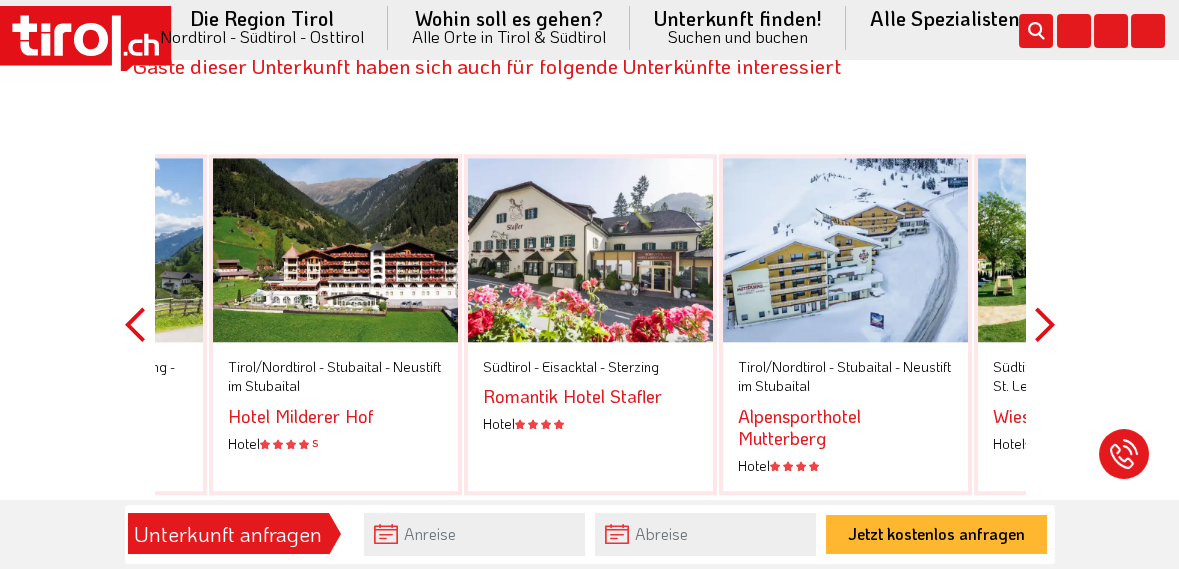 click on "Next" at bounding box center (1045, 324) 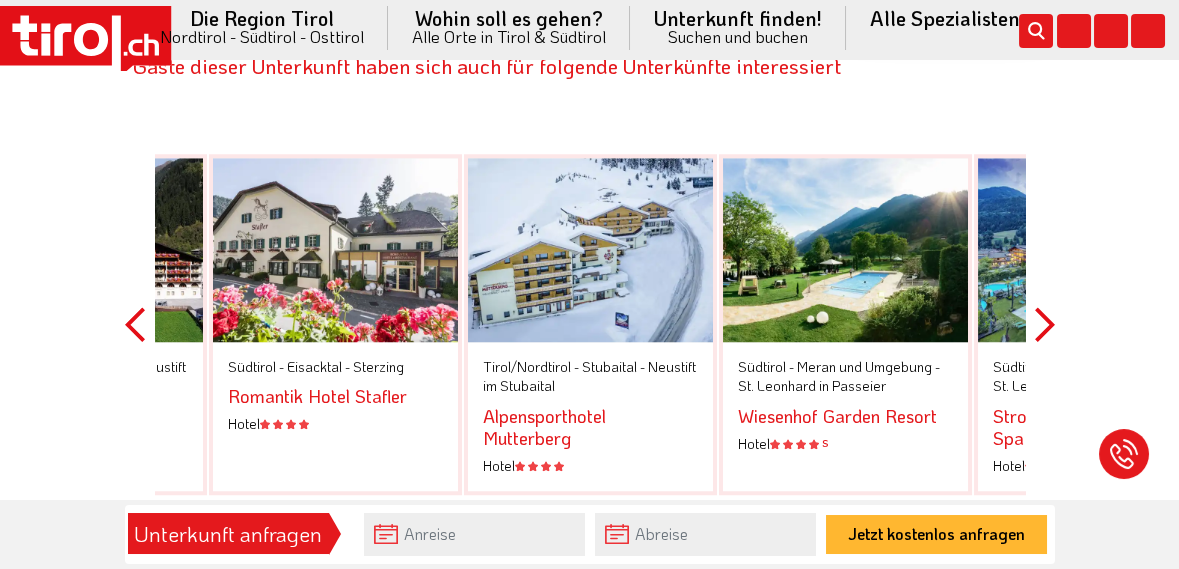 scroll, scrollTop: 5422, scrollLeft: 0, axis: vertical 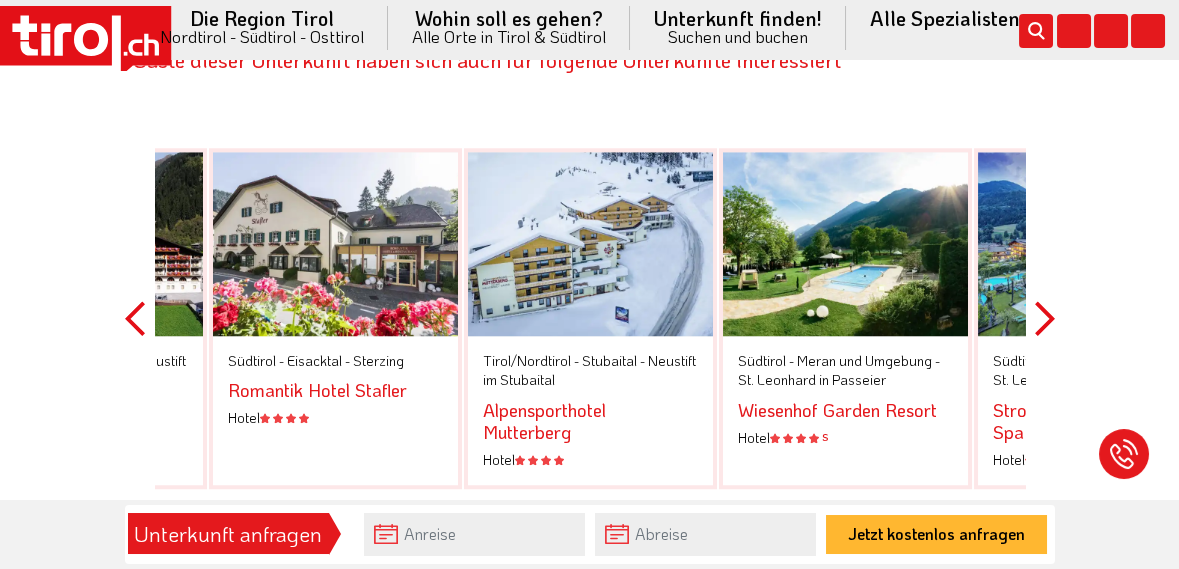 click on "Next" at bounding box center [1045, 318] 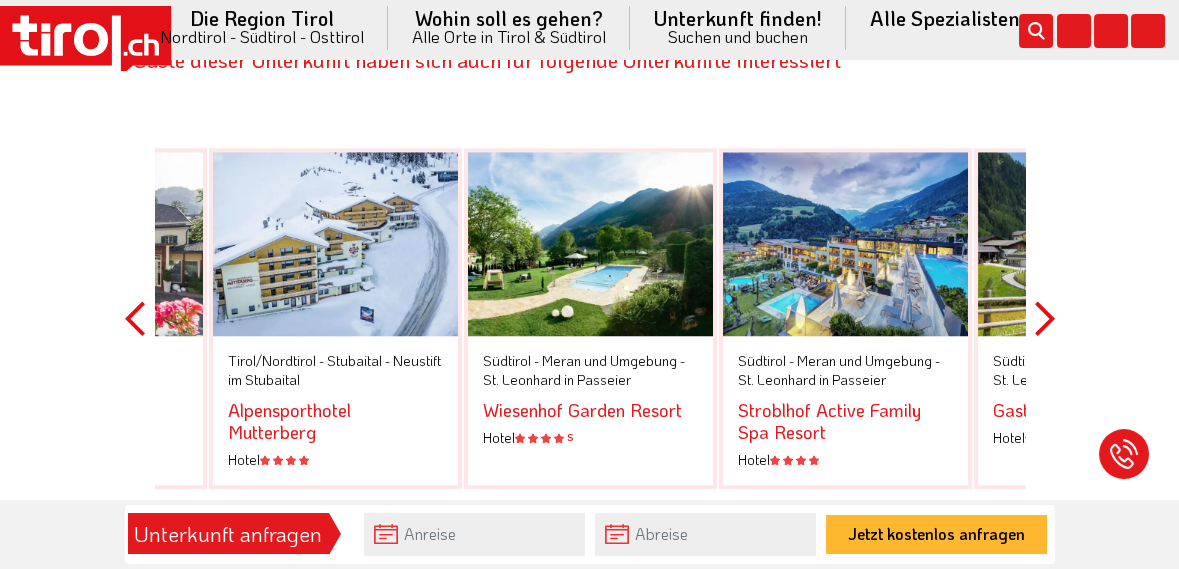 click on "Next" at bounding box center [1045, 318] 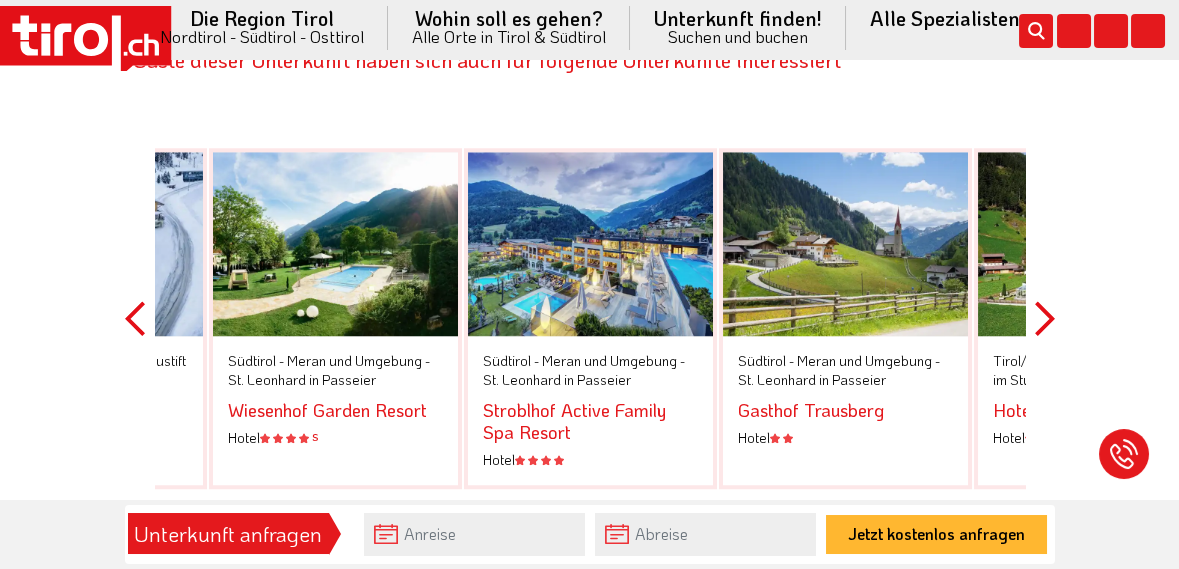 click on "Next" at bounding box center (1045, 318) 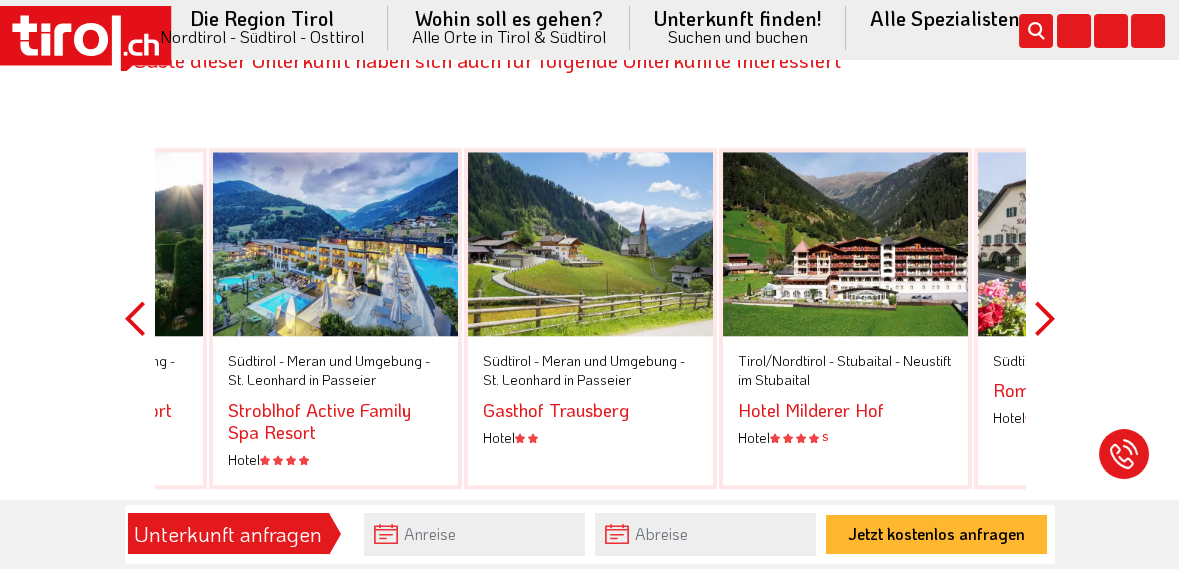 click on "Next" at bounding box center (1045, 318) 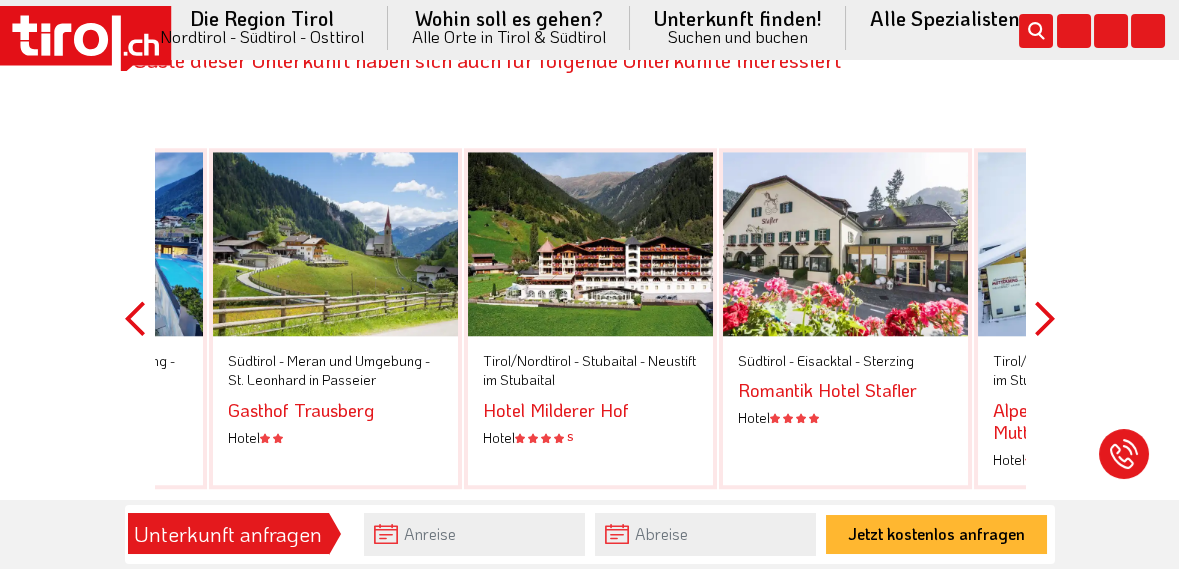click on "Next" at bounding box center (1045, 318) 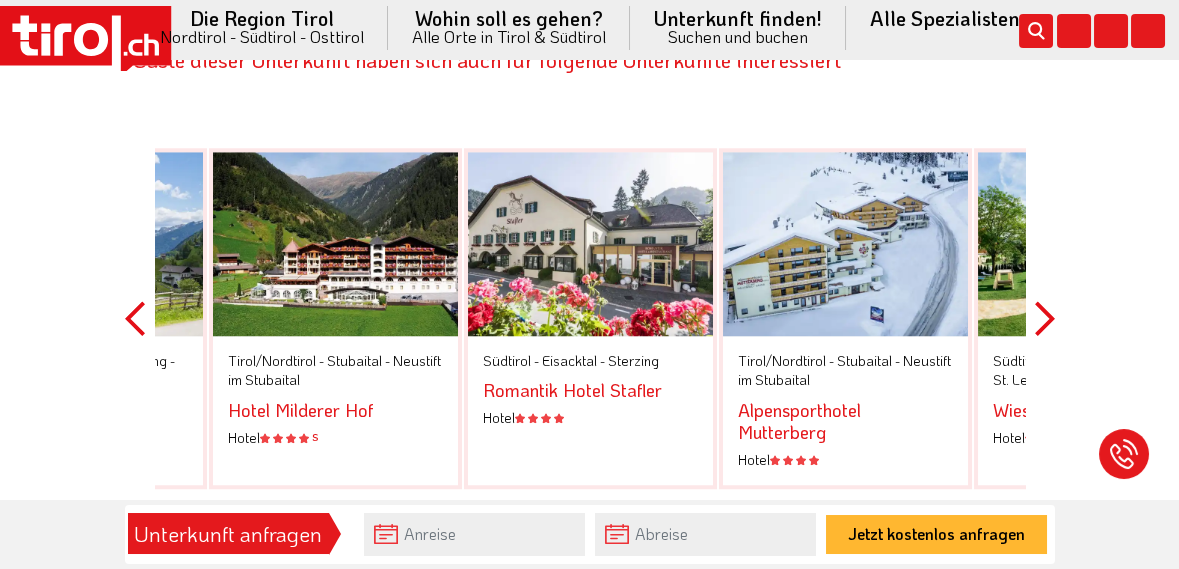 scroll, scrollTop: 2524, scrollLeft: 0, axis: vertical 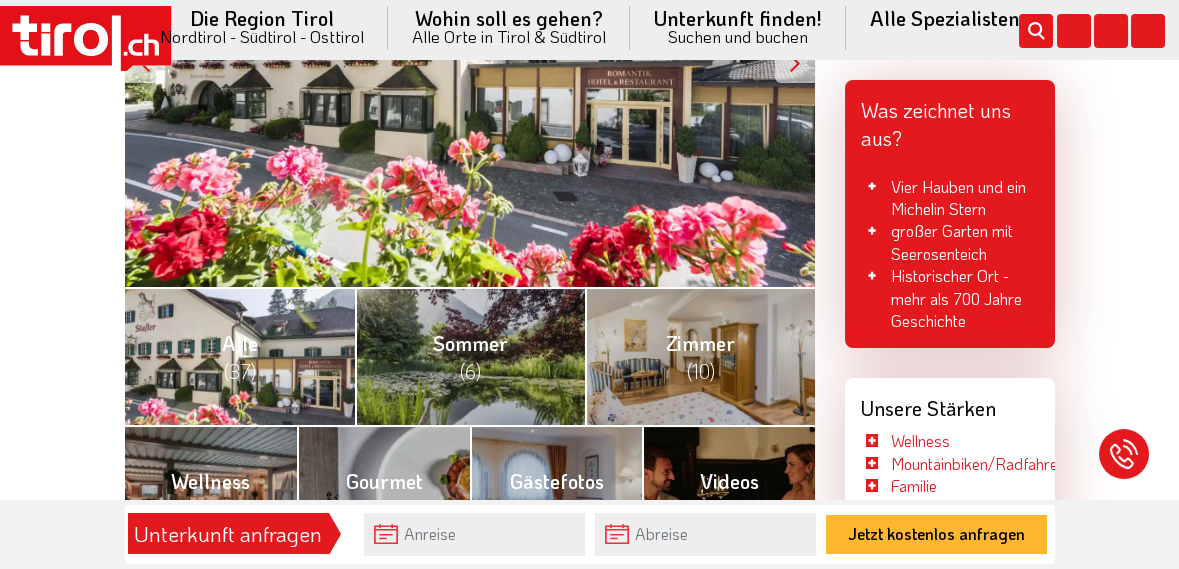 click on "Alle   (37)" at bounding box center (240, 356) 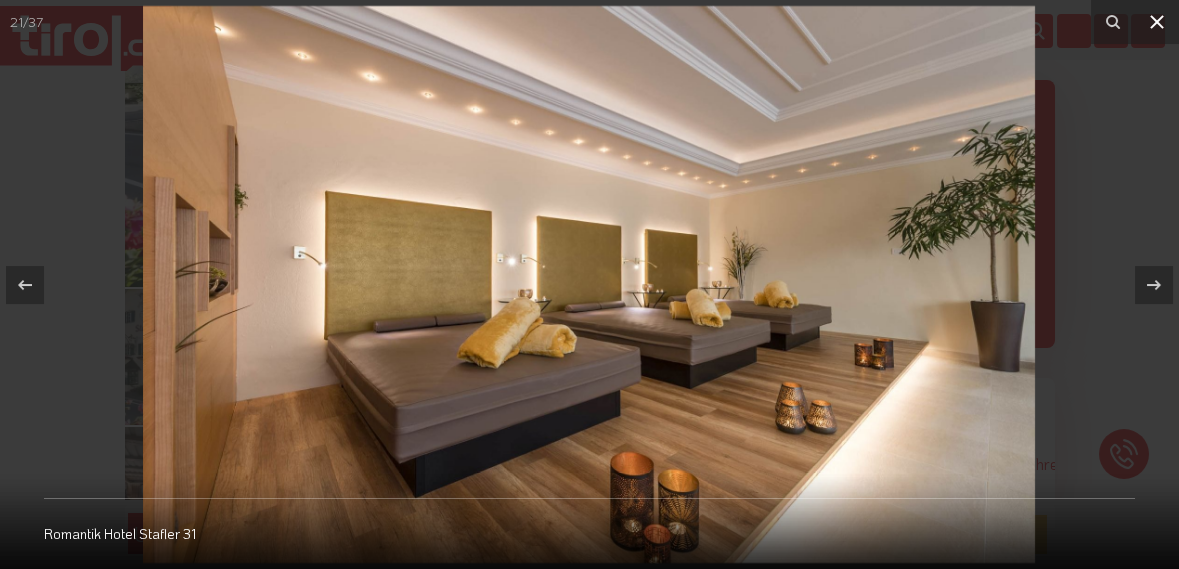 click 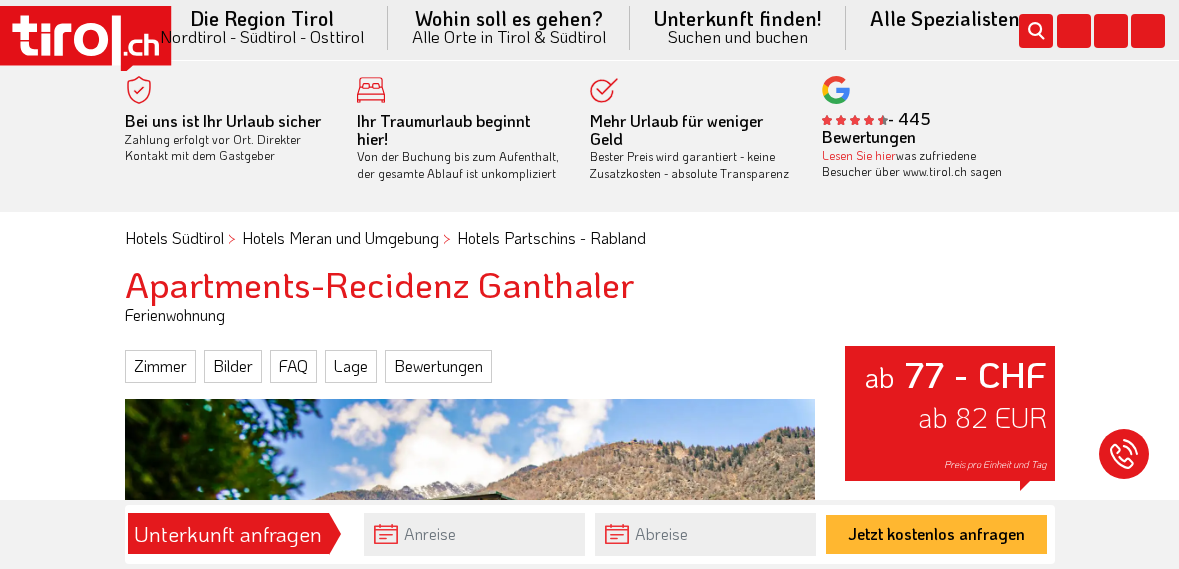 scroll, scrollTop: 0, scrollLeft: 0, axis: both 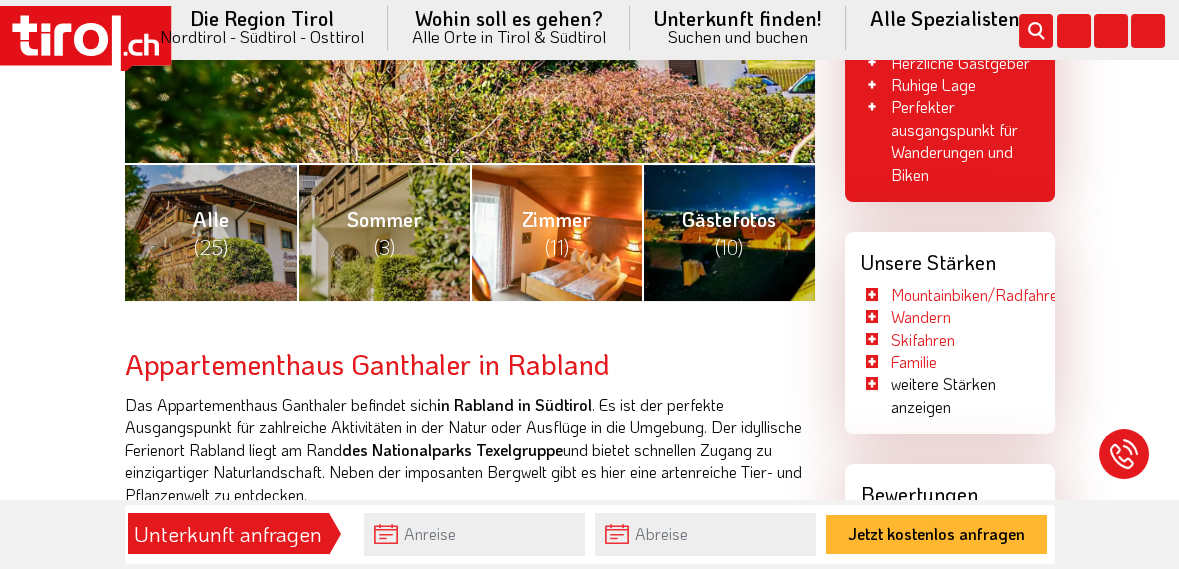 click on "Zimmer   (11)" at bounding box center (556, 232) 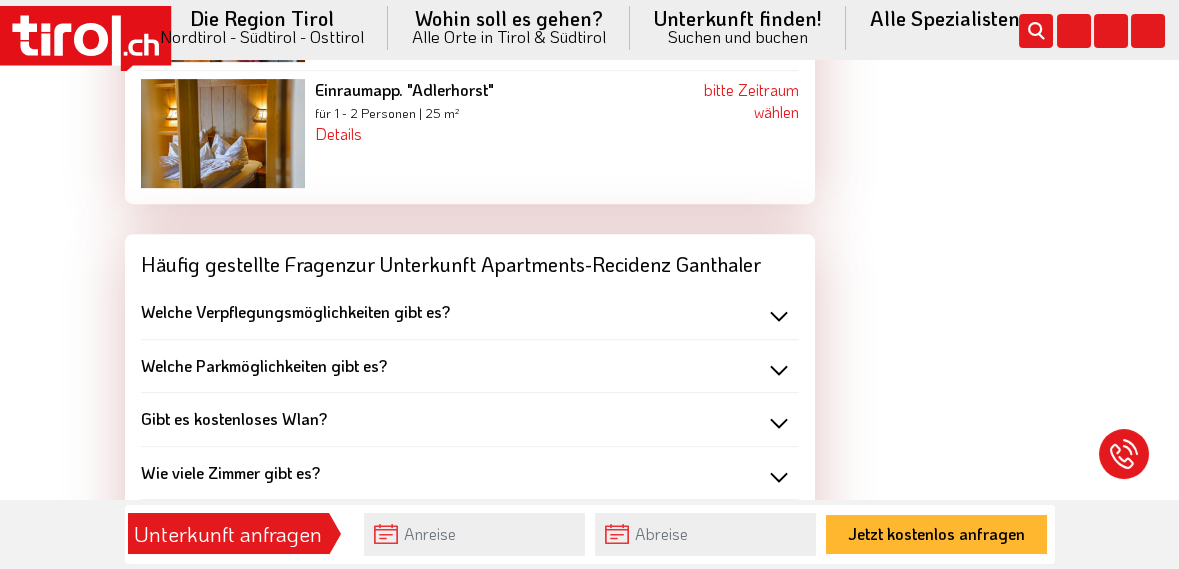 scroll, scrollTop: 2700, scrollLeft: 0, axis: vertical 